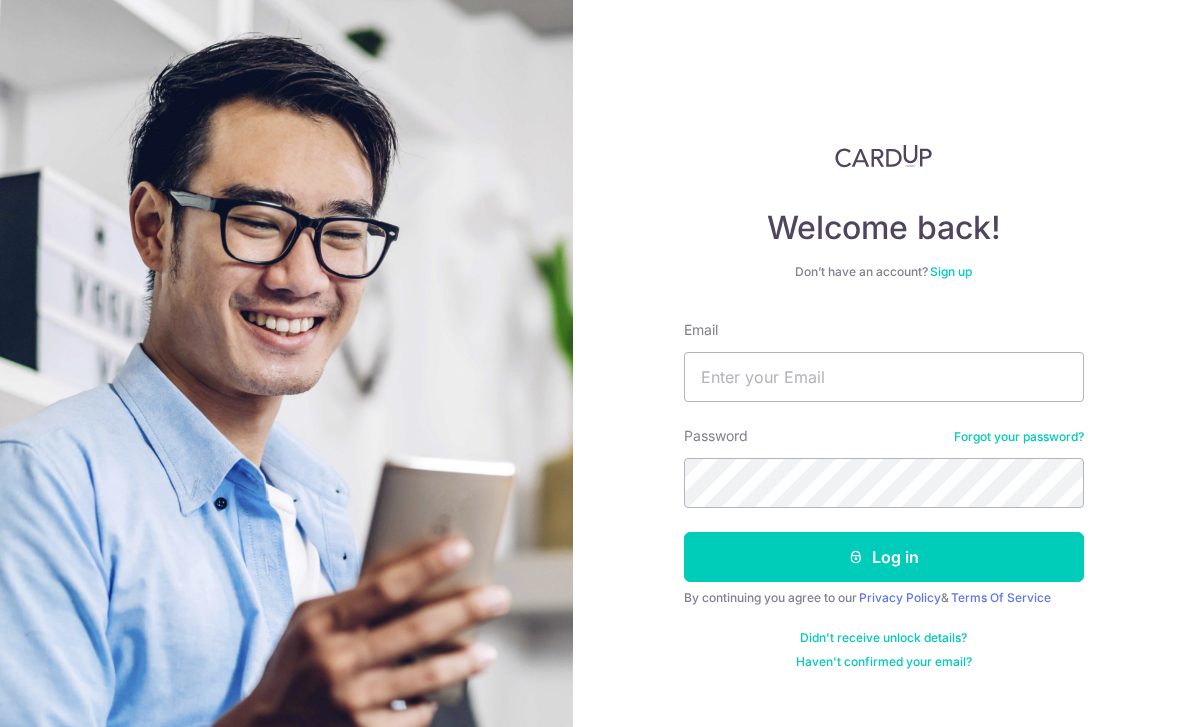 scroll, scrollTop: 0, scrollLeft: 0, axis: both 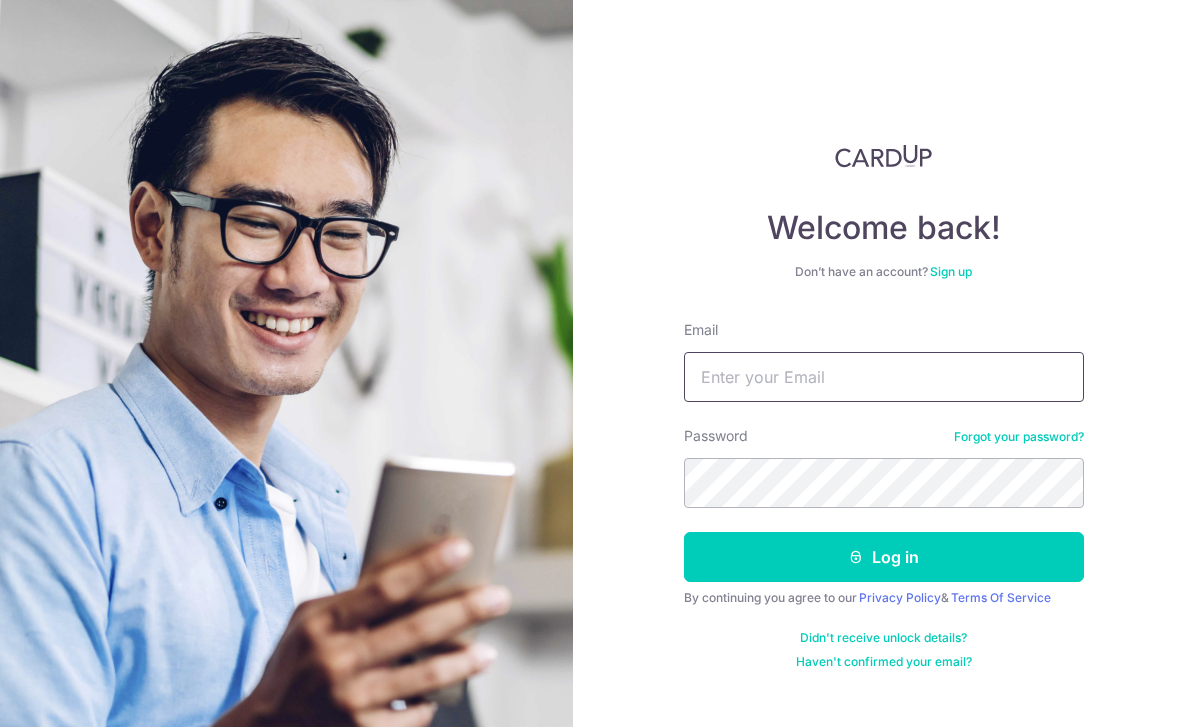 click on "Email" at bounding box center [884, 377] 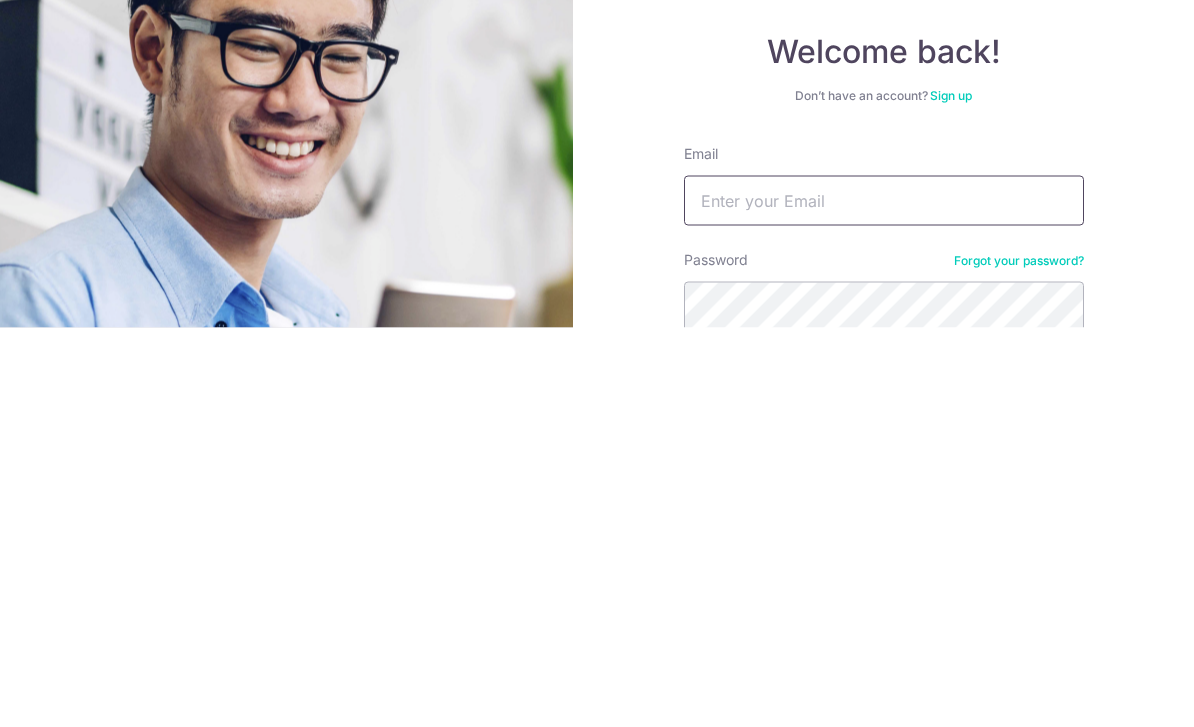 scroll, scrollTop: 64, scrollLeft: 0, axis: vertical 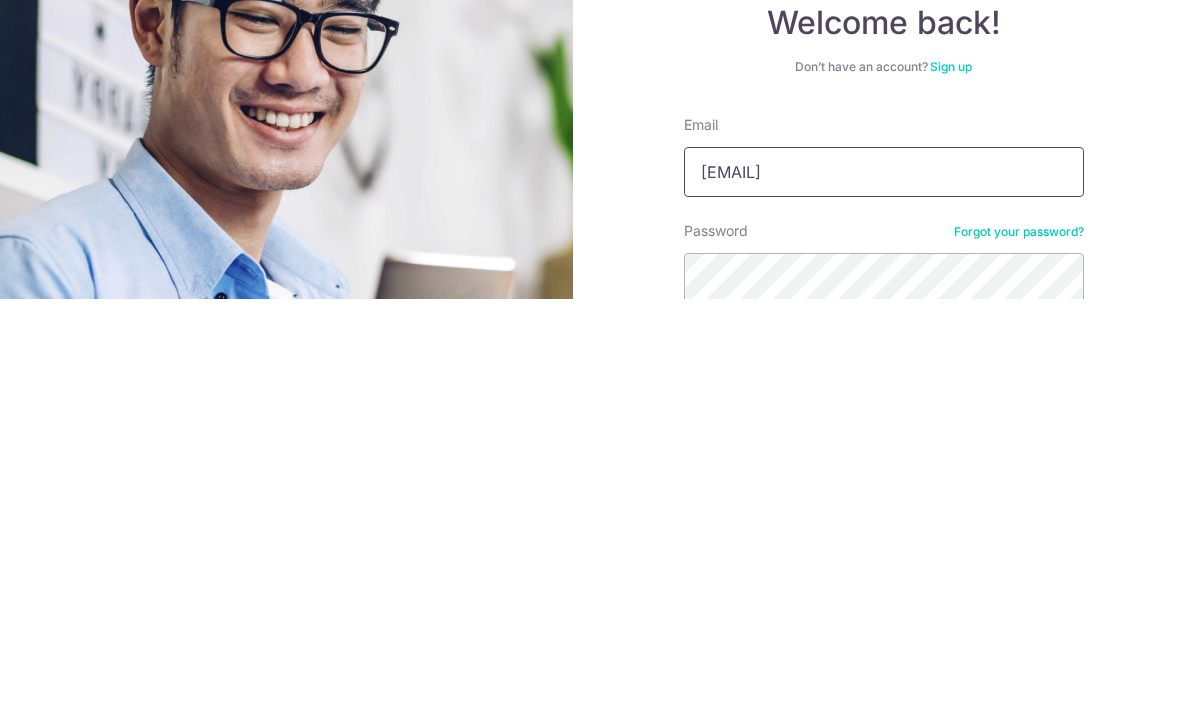 type on "Vyonleong@gmail.com" 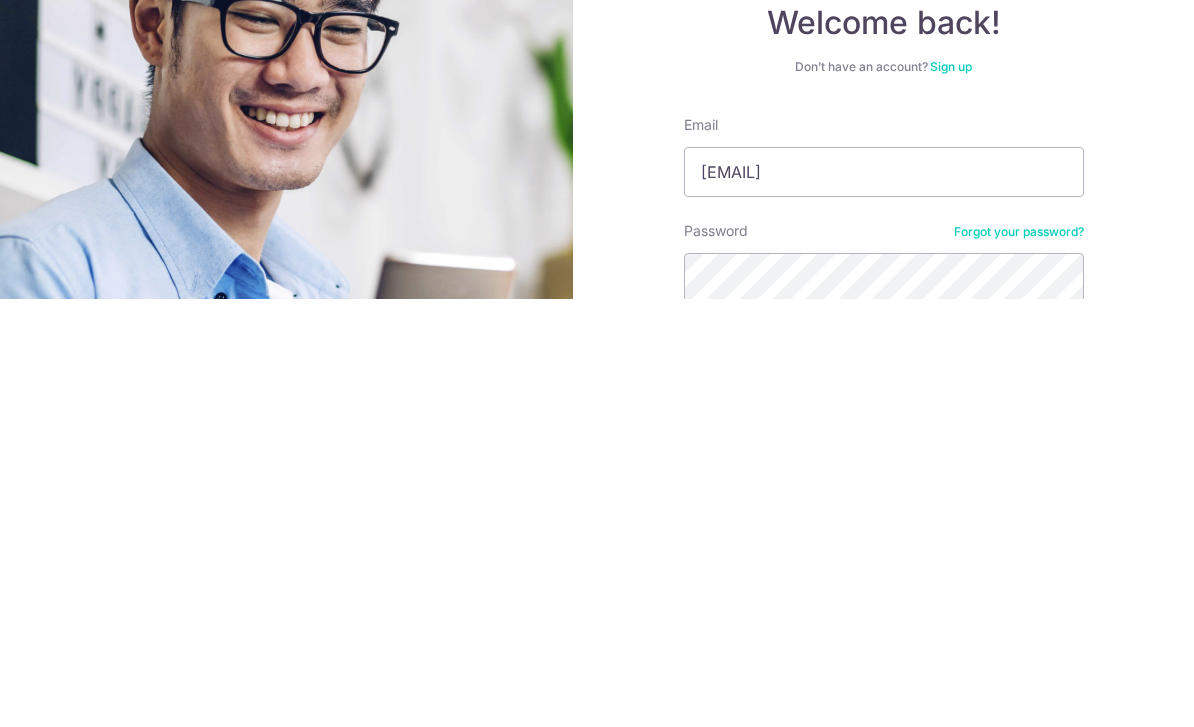 click on "Welcome back!
Don’t have an account?  Sign up
Email
Vyonleong@gmail.com
Password
Forgot your password?
Log in
By continuing you agree to our
Privacy Policy
&  Terms Of Service
Didn't receive unlock details?
Haven't confirmed your email?" at bounding box center [883, 586] 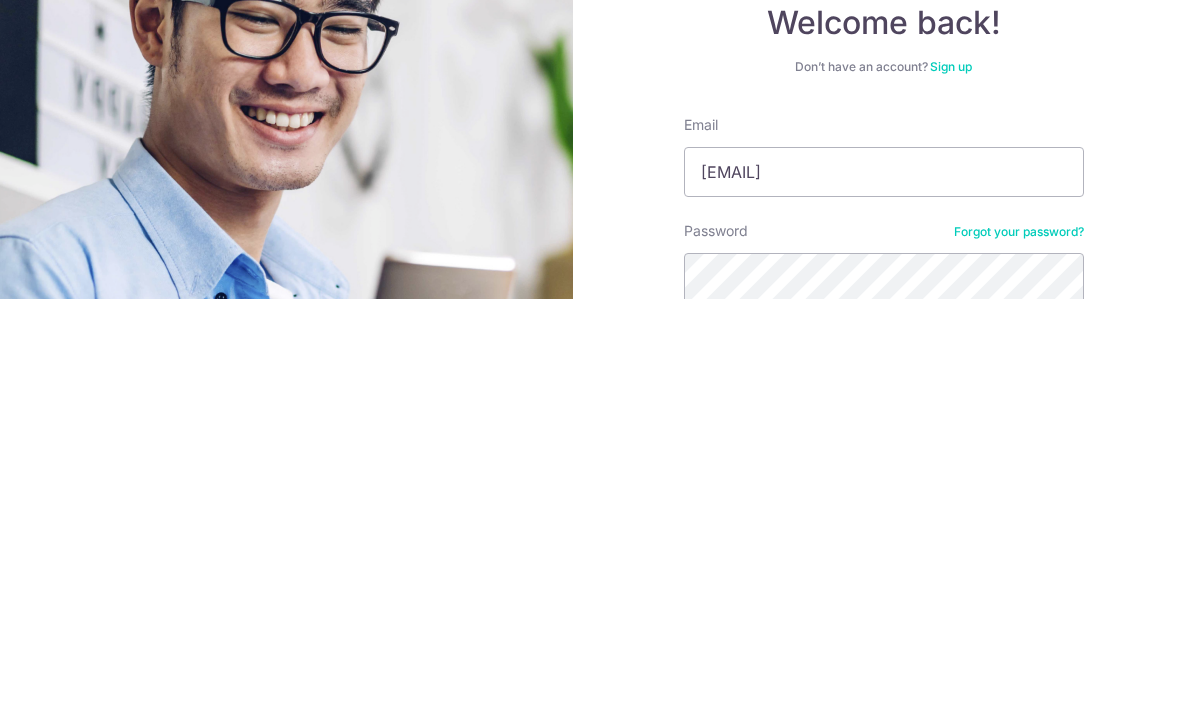 click on "Log in" at bounding box center (884, 780) 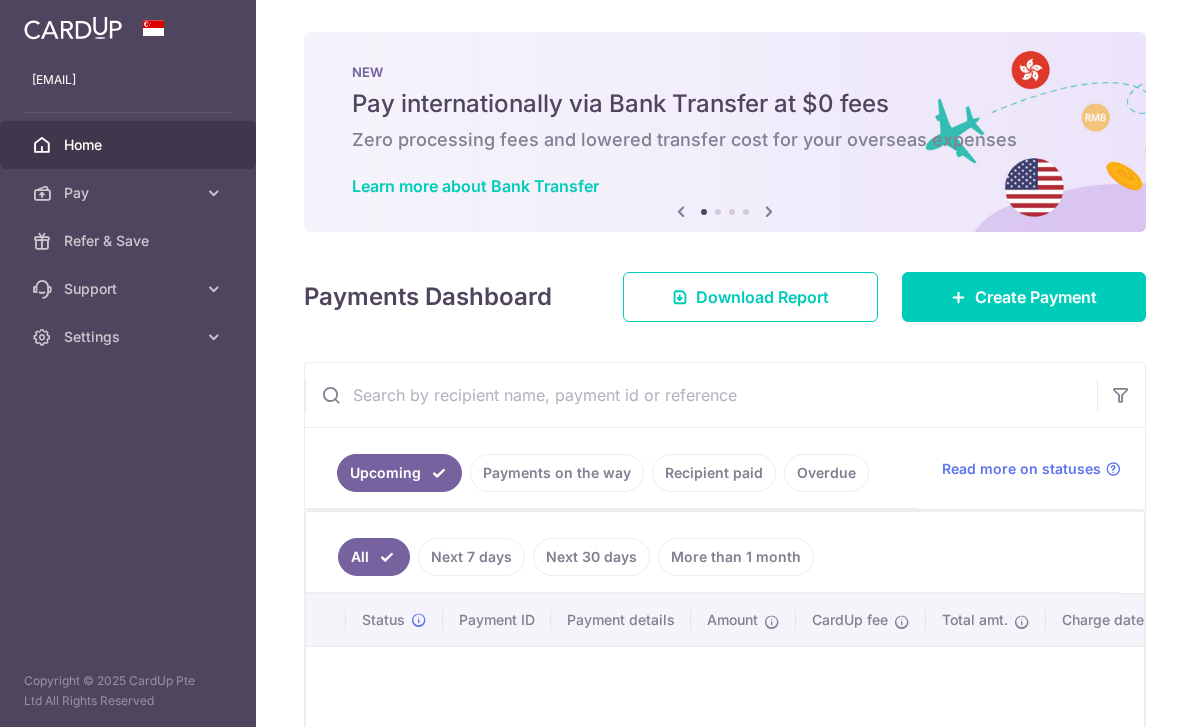 scroll, scrollTop: 0, scrollLeft: 0, axis: both 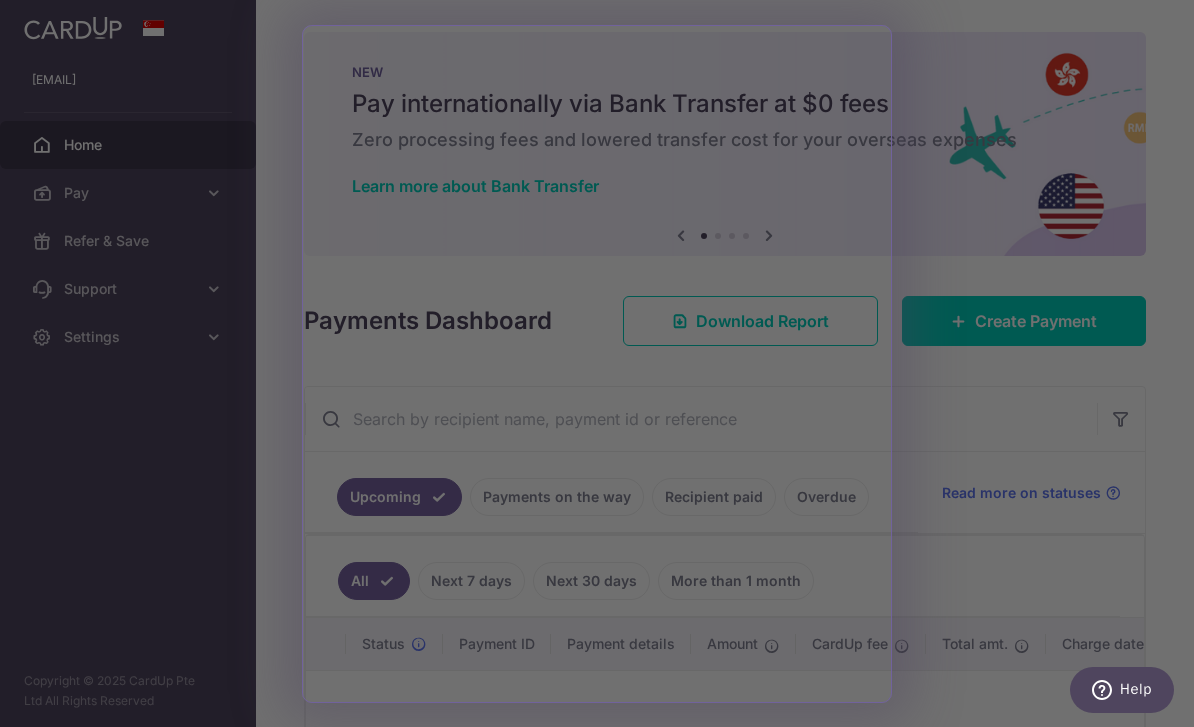 click at bounding box center [603, 367] 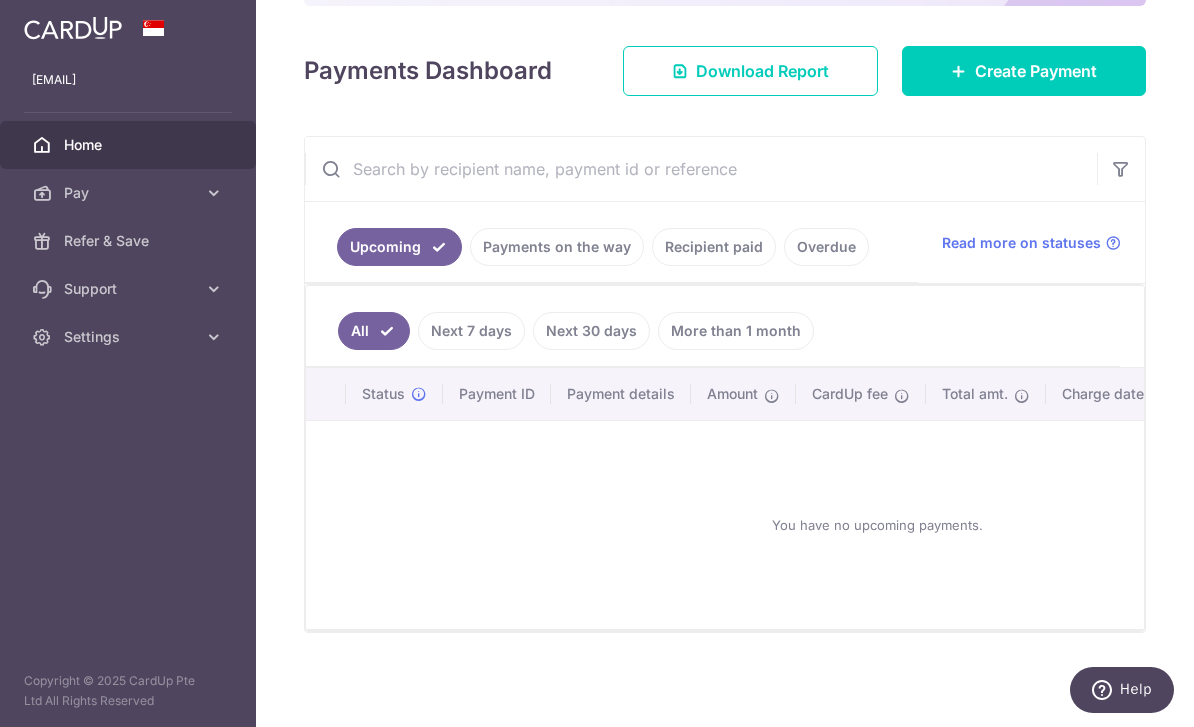 scroll, scrollTop: 267, scrollLeft: 0, axis: vertical 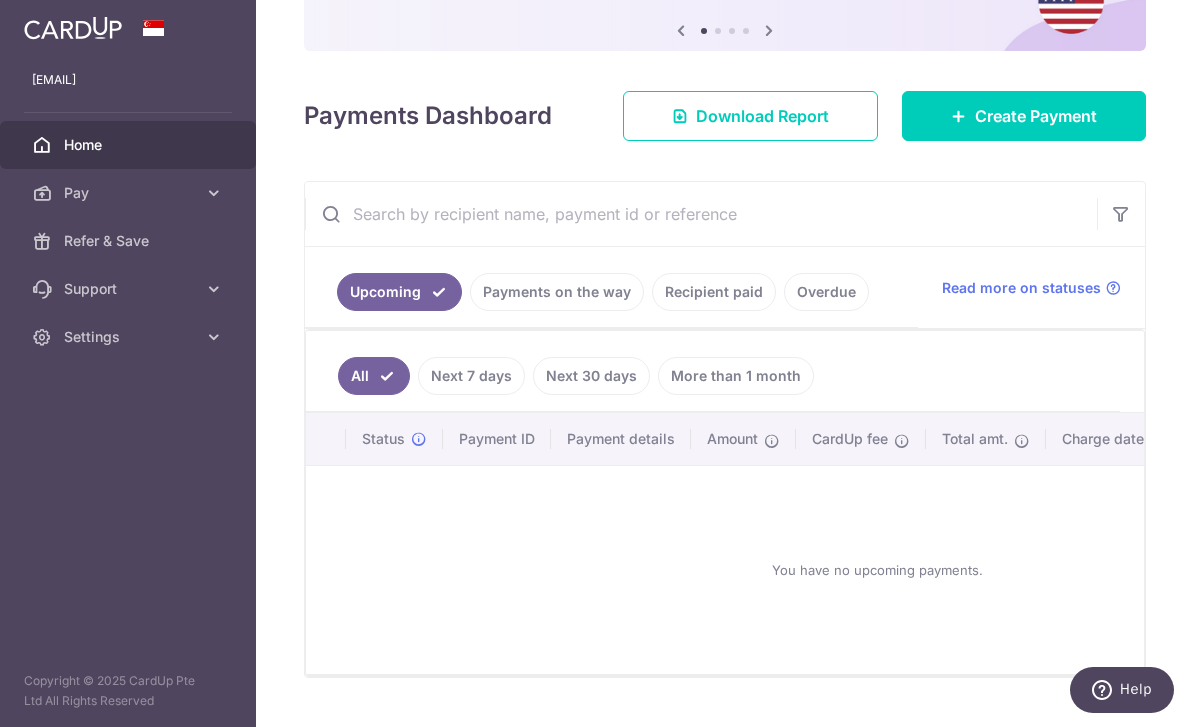 click on "Recipient paid" at bounding box center [714, 292] 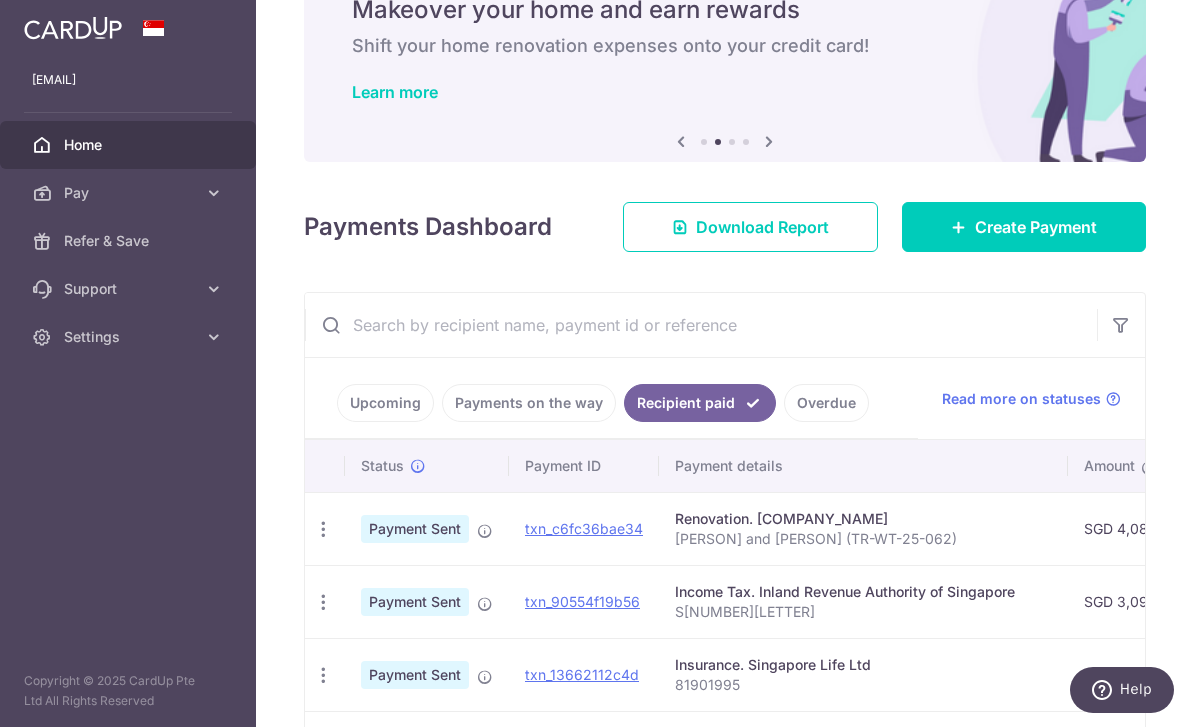 scroll, scrollTop: 87, scrollLeft: 0, axis: vertical 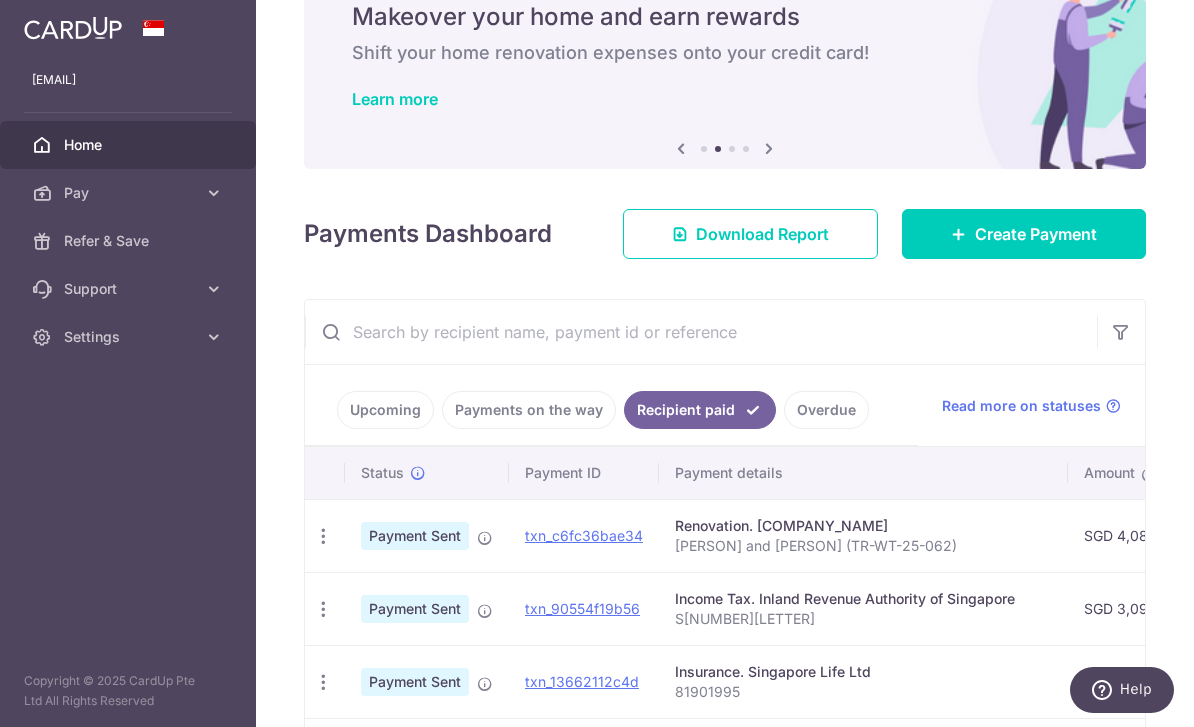 click on "Create Payment" at bounding box center (1036, 234) 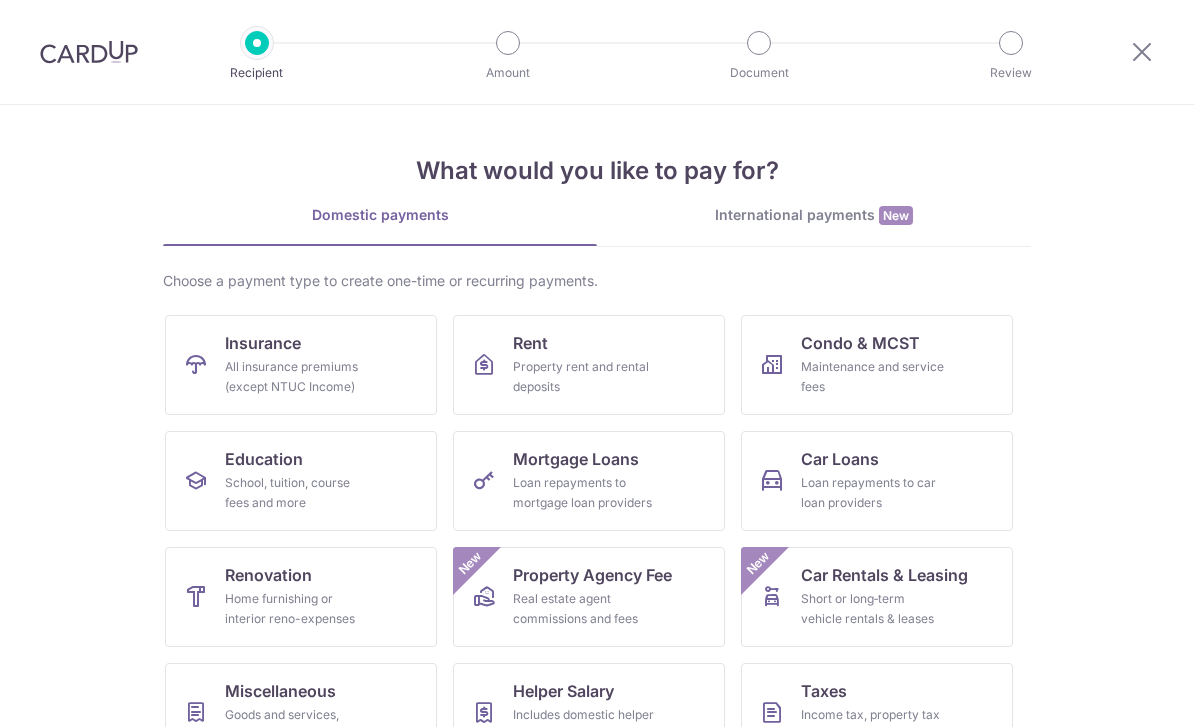 scroll, scrollTop: 0, scrollLeft: 0, axis: both 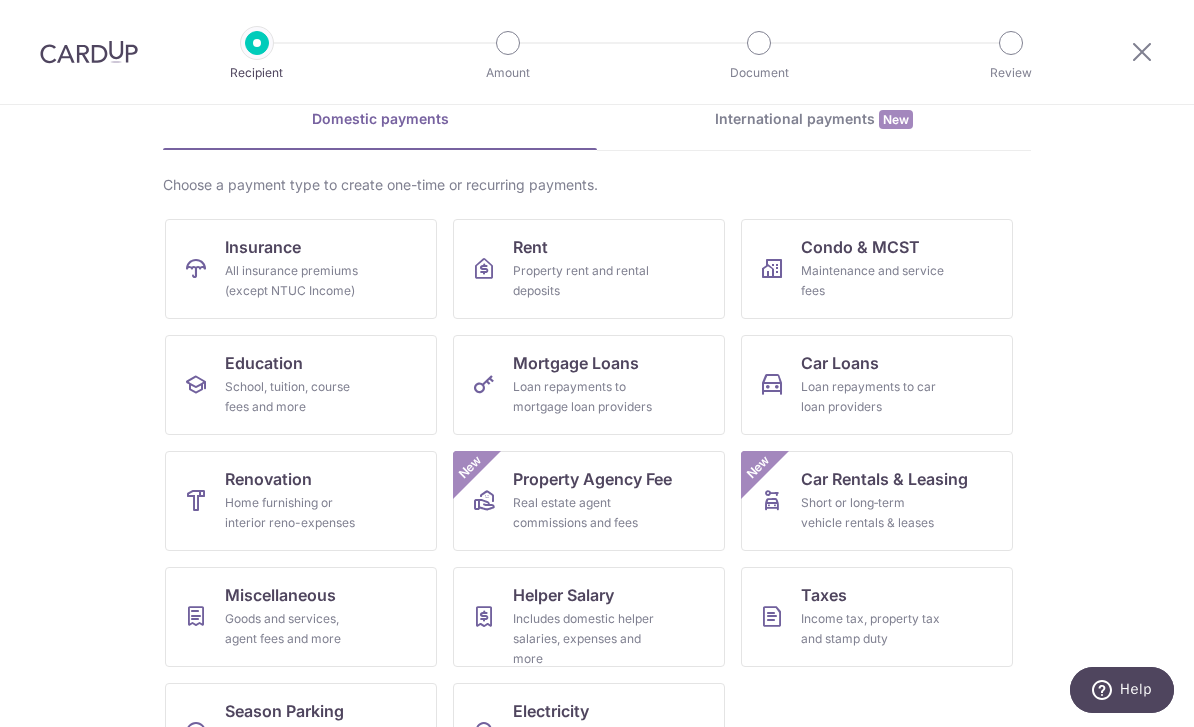 click on "Home furnishing or interior reno-expenses" at bounding box center (297, 513) 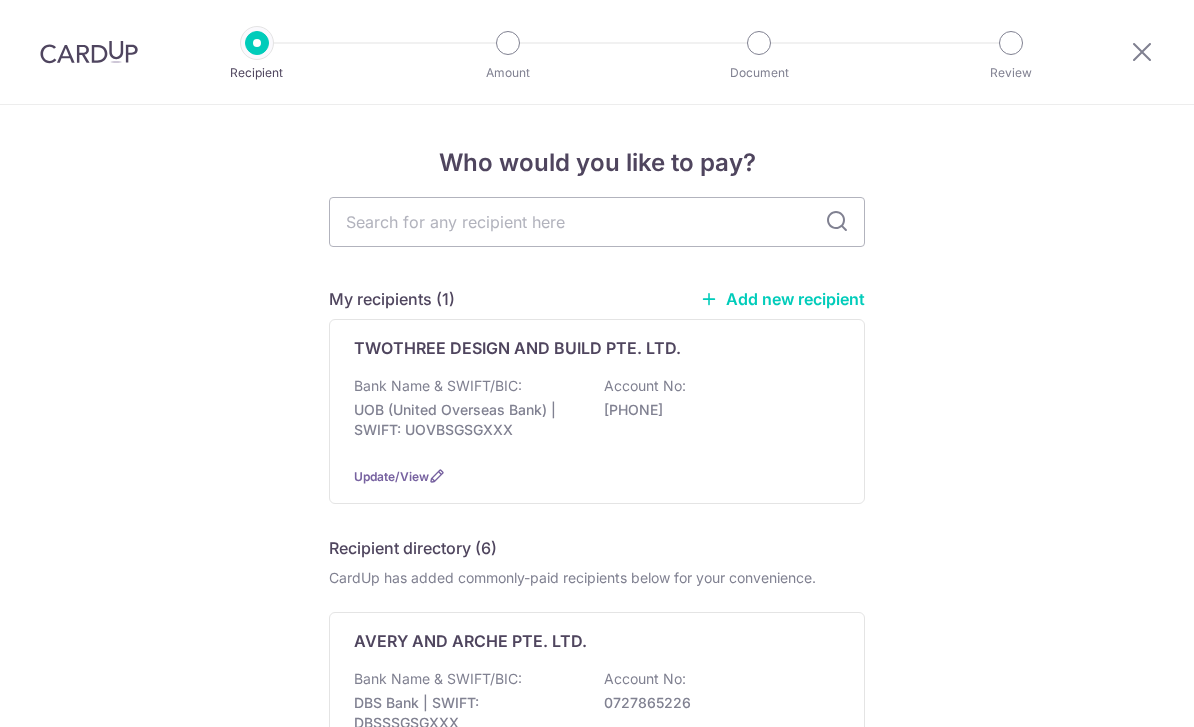 scroll, scrollTop: 0, scrollLeft: 0, axis: both 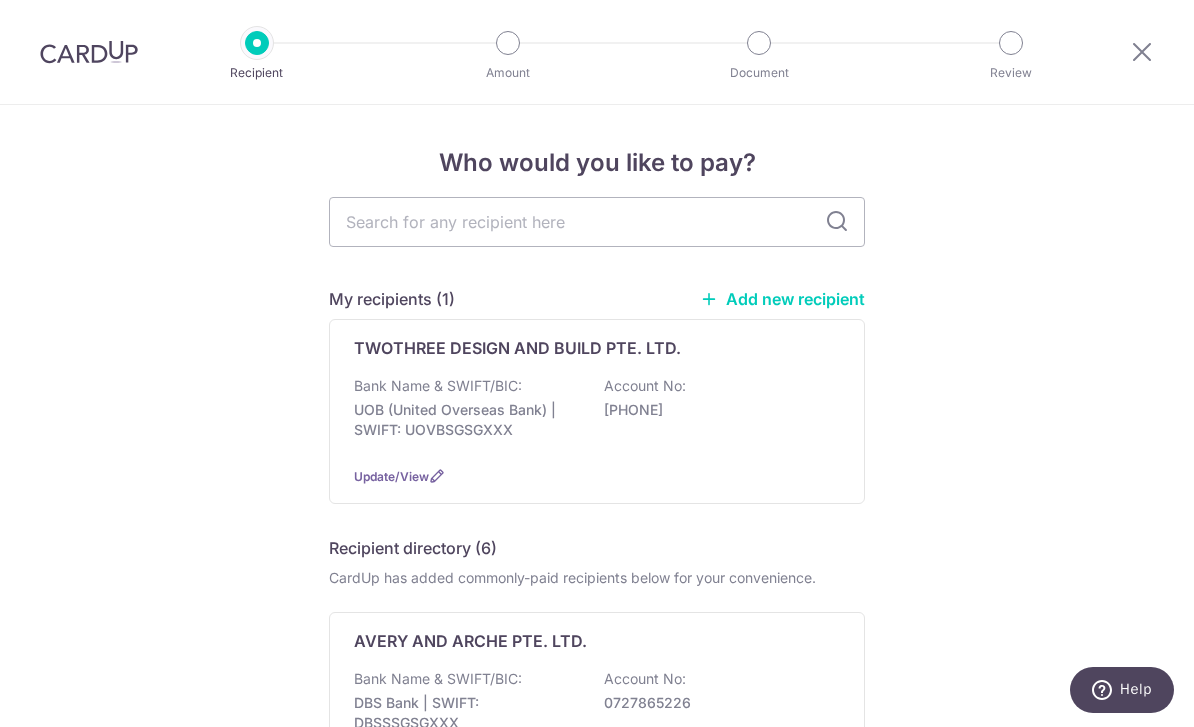 click on "TWOTHREE DESIGN AND BUILD PTE. LTD." at bounding box center [517, 348] 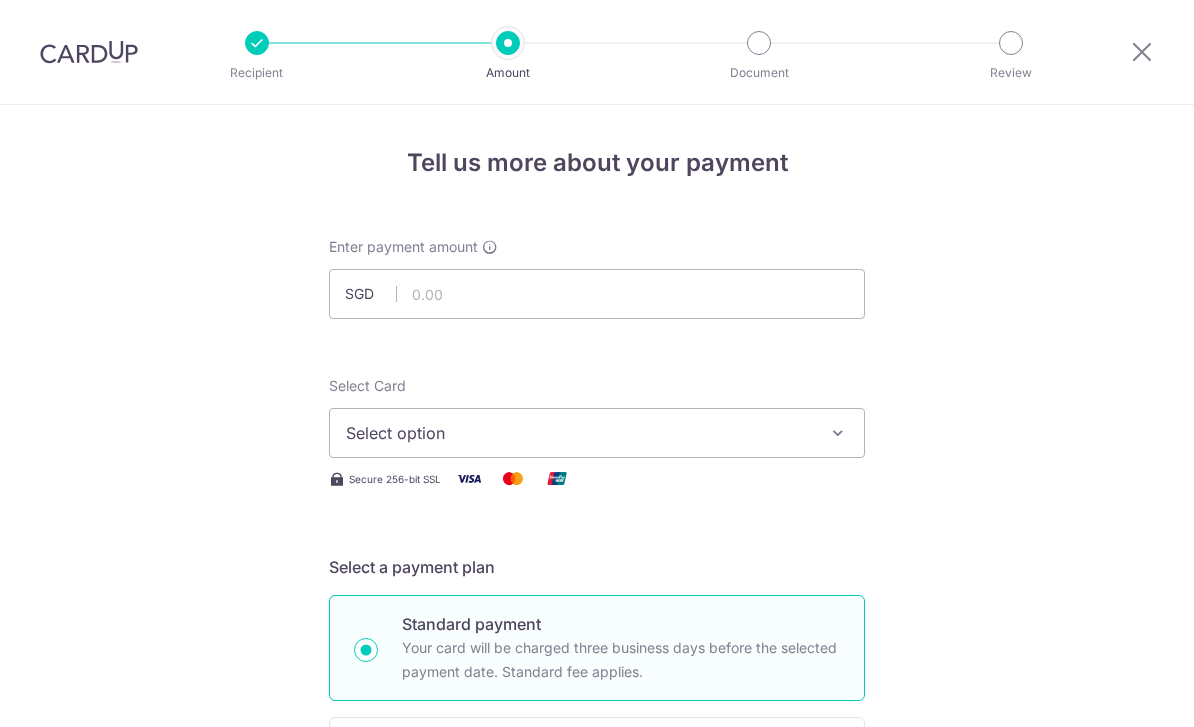scroll, scrollTop: 0, scrollLeft: 0, axis: both 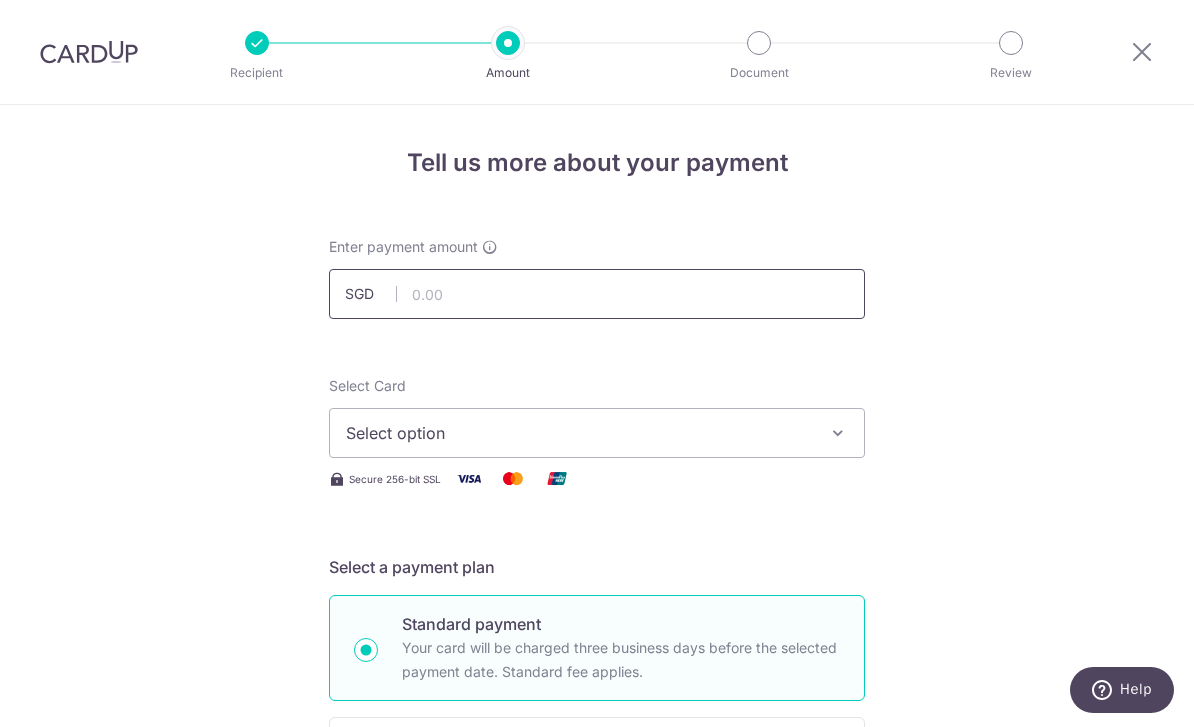 click at bounding box center [597, 294] 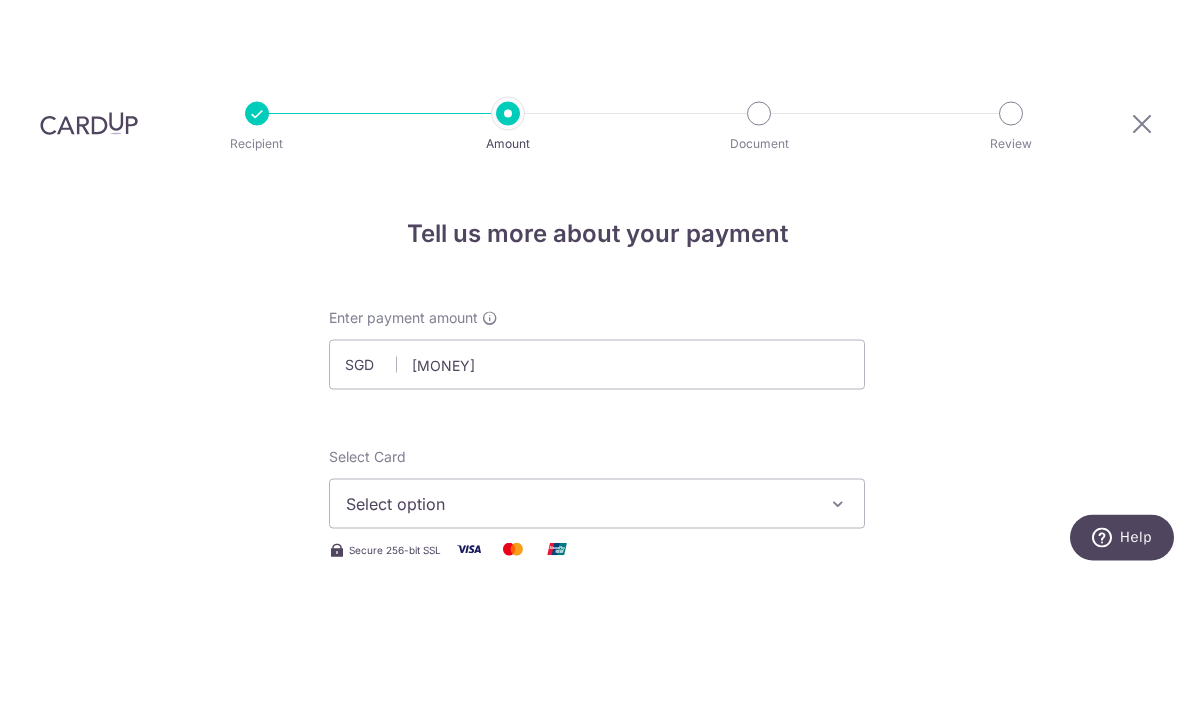 click on "Tell us more about your payment
Enter payment amount
SGD
18389.25
Select Card
Select option
Add credit card
Your Cards
**** 3294
**** 5911
**** 5240
**** 9462
Secure 256-bit SSL
Text
New card details" at bounding box center (597, 1299) 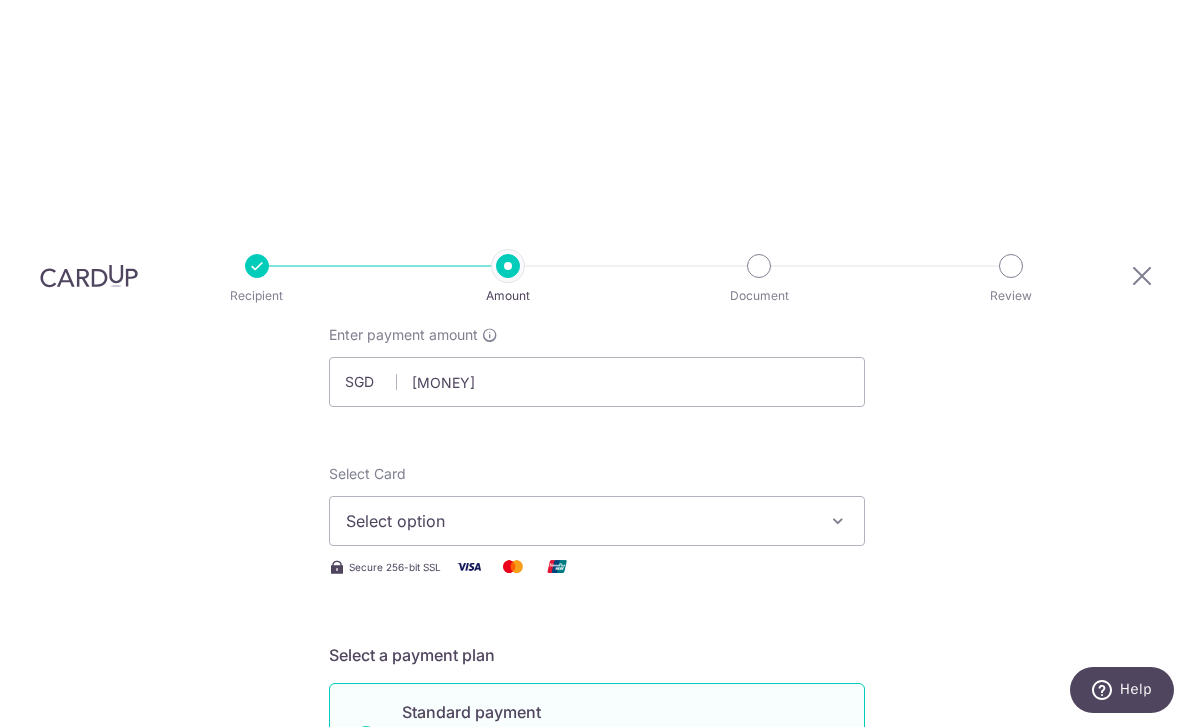 scroll, scrollTop: 156, scrollLeft: 0, axis: vertical 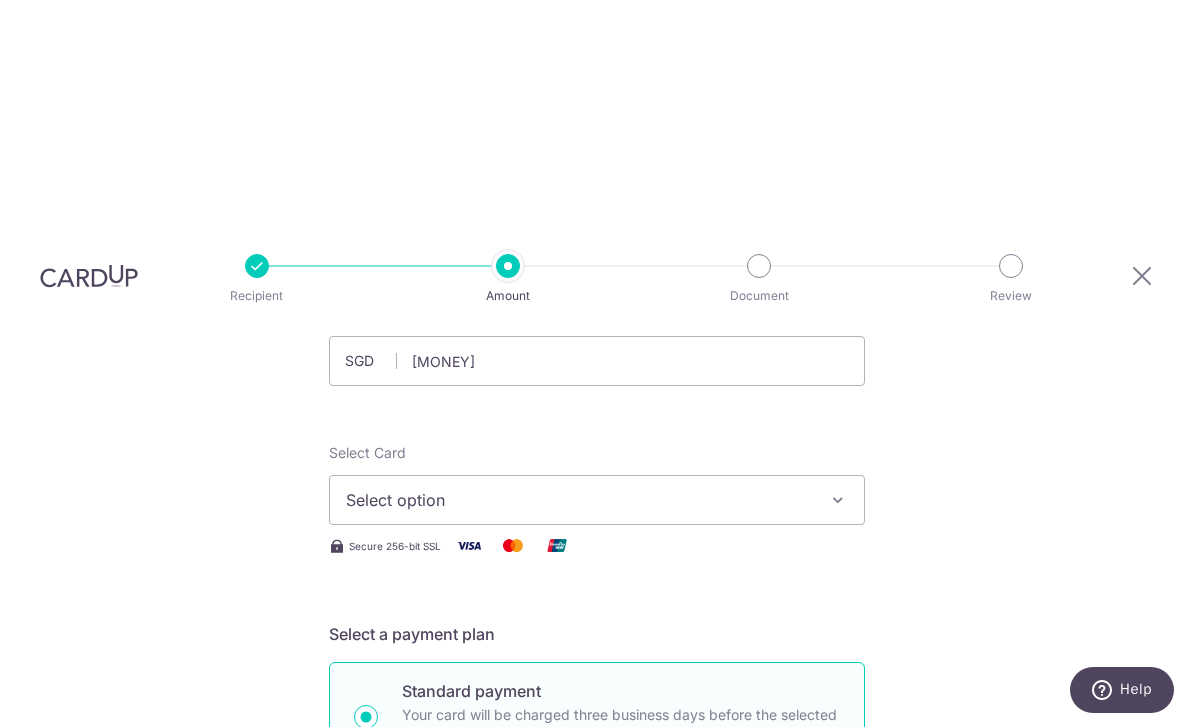 click on "Select option" at bounding box center [597, 500] 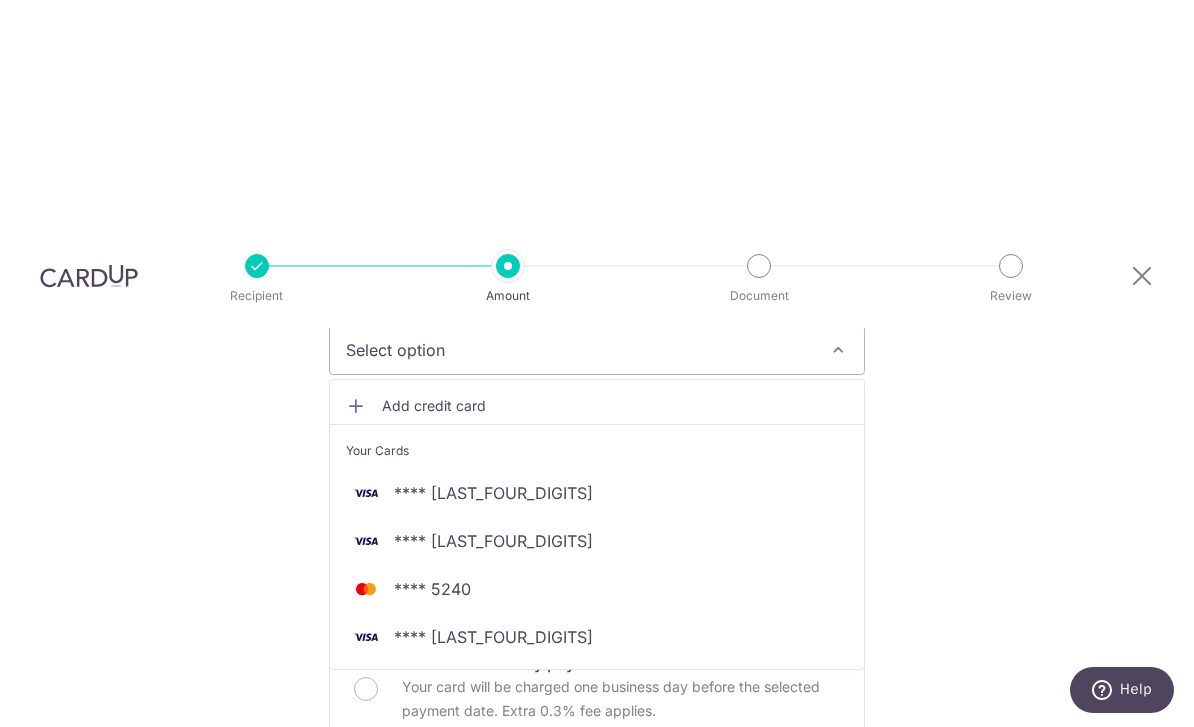 scroll, scrollTop: 323, scrollLeft: 0, axis: vertical 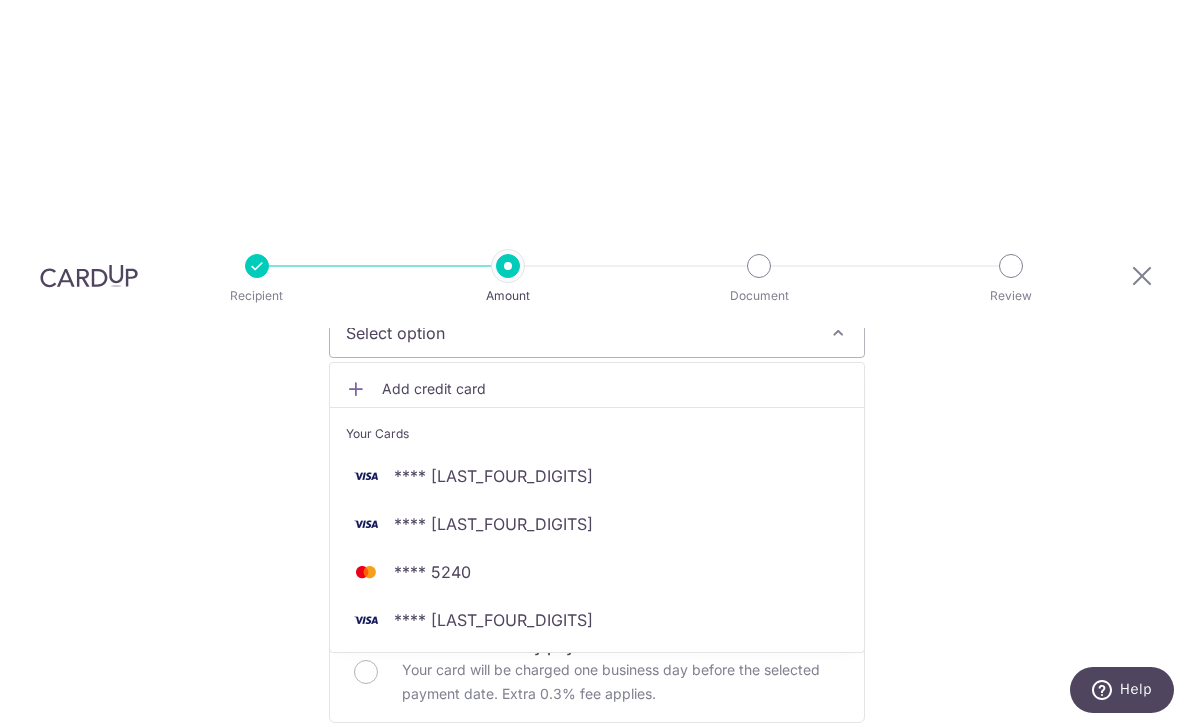 click on "**** [CARD_LAST_FOUR]" at bounding box center [597, 620] 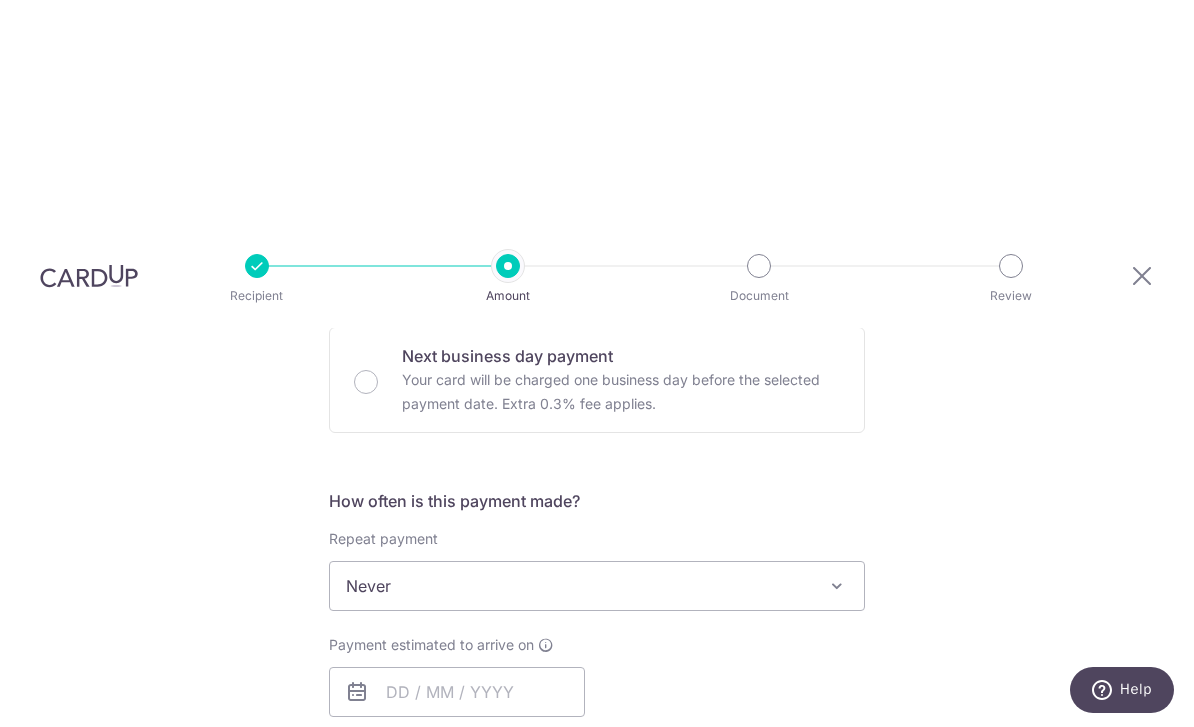 scroll, scrollTop: 624, scrollLeft: 0, axis: vertical 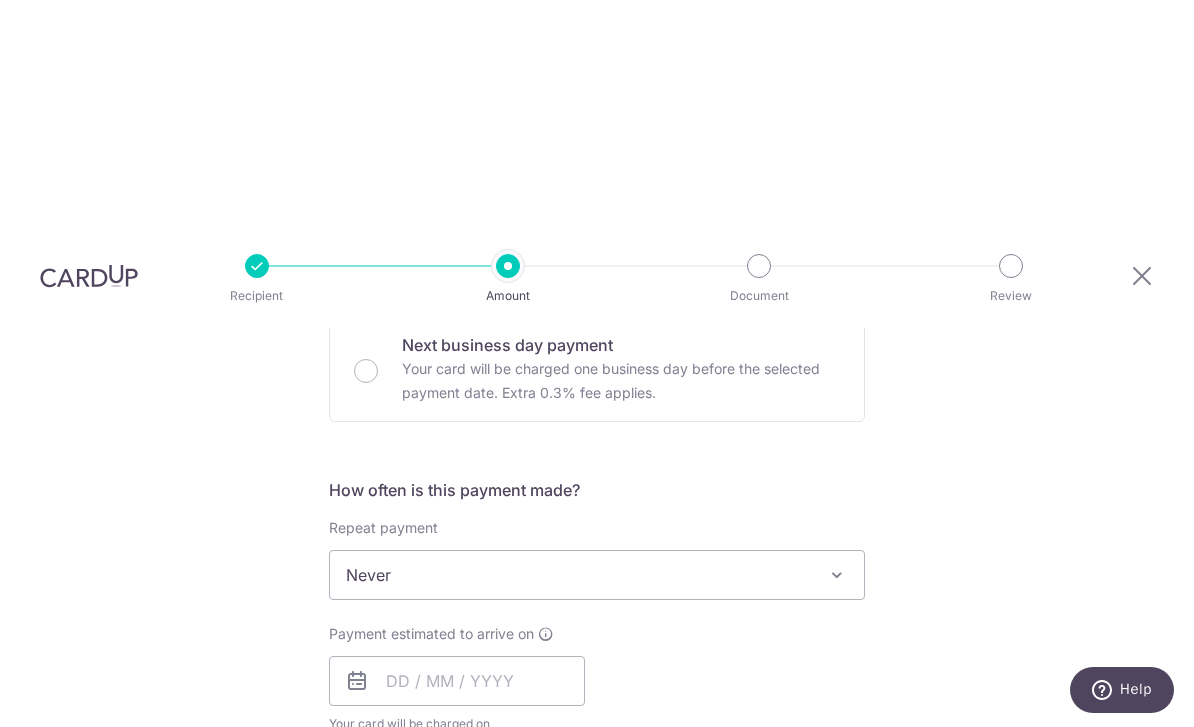 click on "Never" at bounding box center (597, 575) 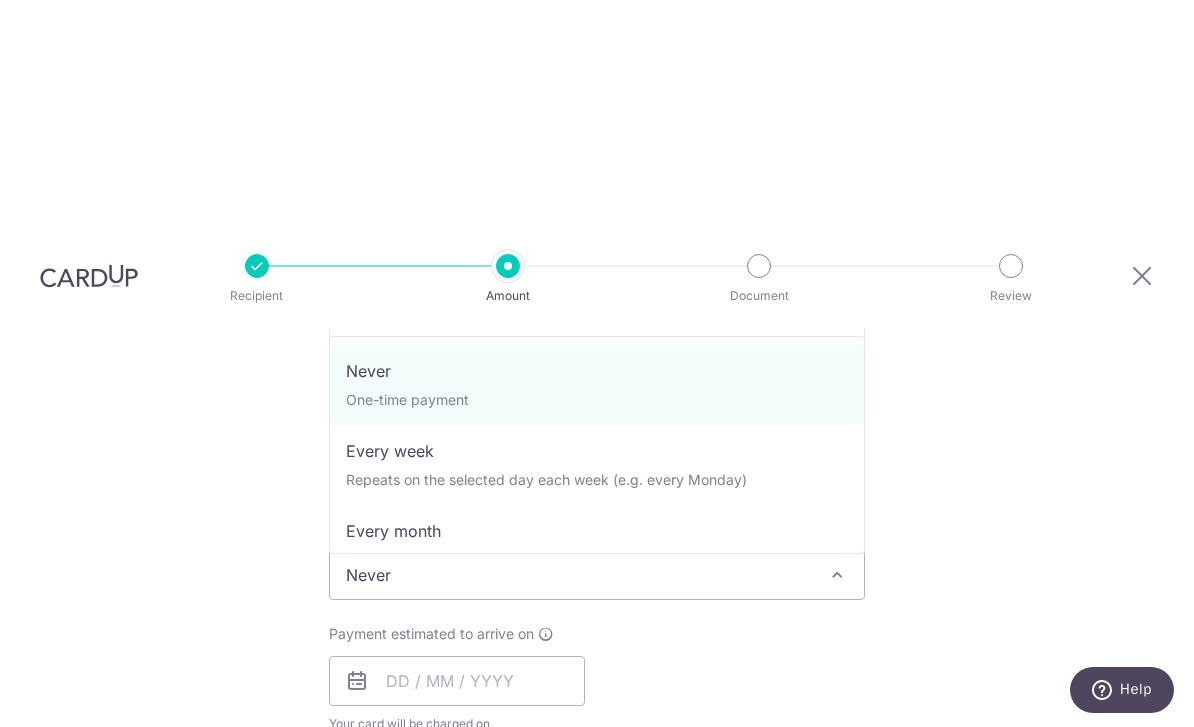 click on "Tell us more about your payment
Enter payment amount
SGD
18,389.25
18389.25
Select Card
**** 9462
Add credit card
Your Cards
**** 3294
**** 5911
**** 5240
**** 9462
Secure 256-bit SSL
Text
New card details
Card" at bounding box center [597, 675] 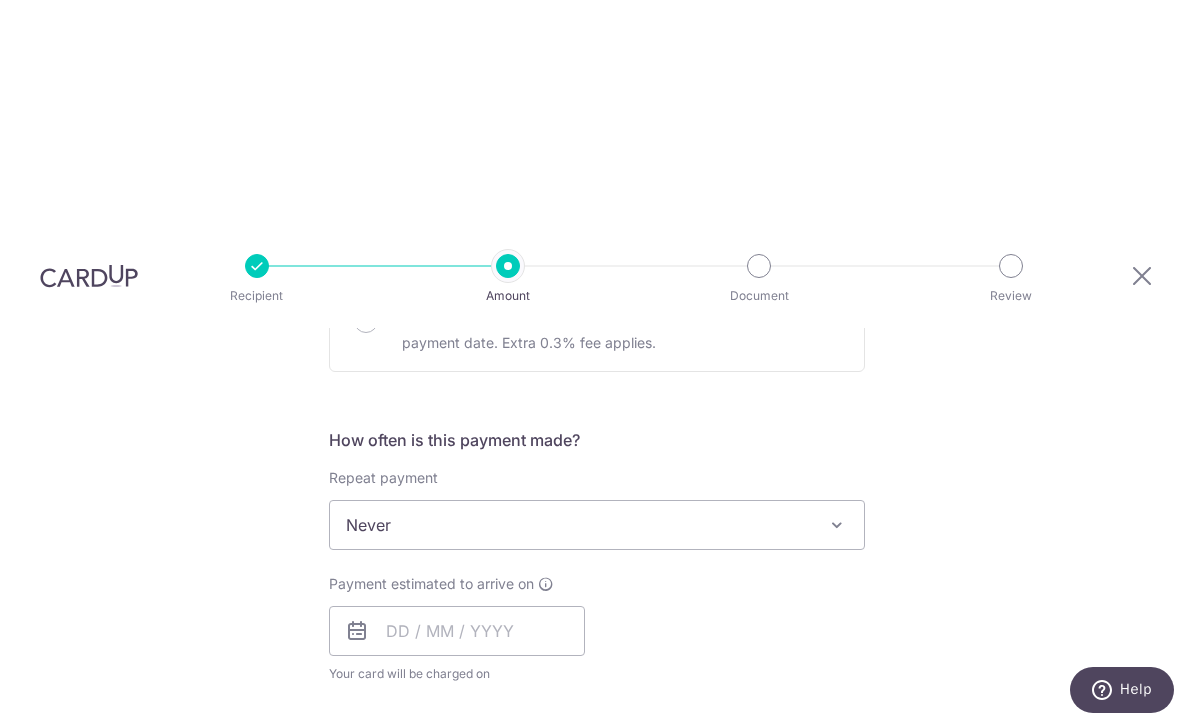 scroll, scrollTop: 778, scrollLeft: 0, axis: vertical 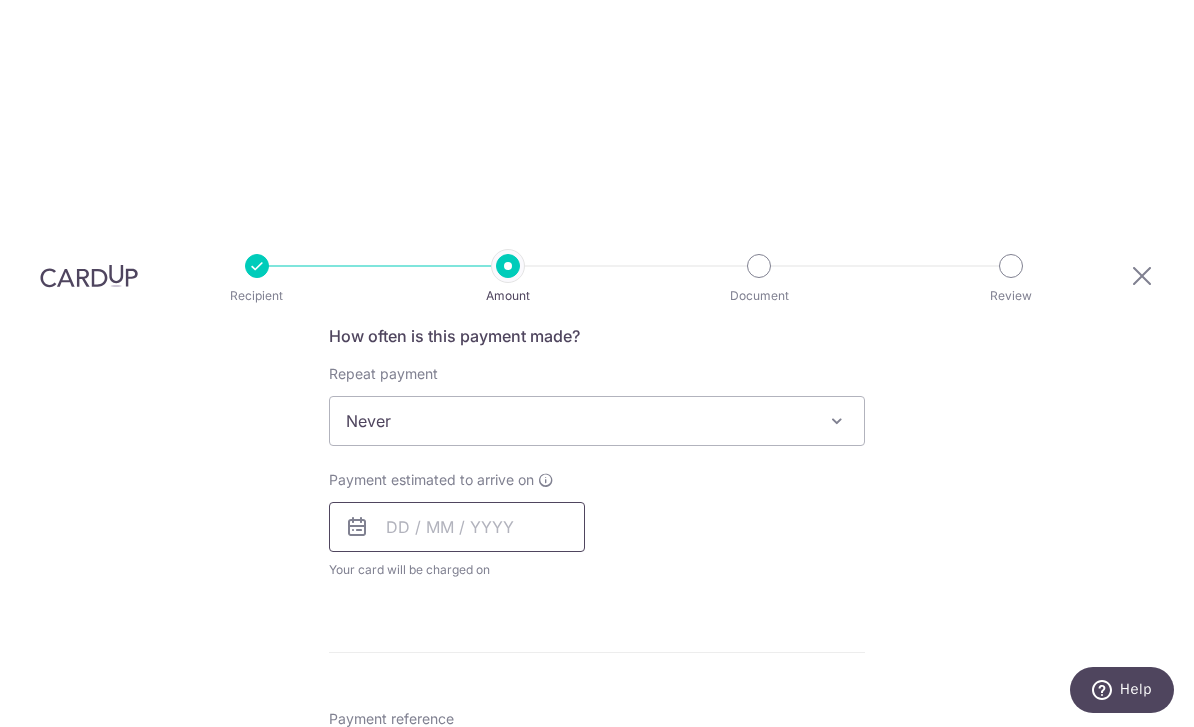 click at bounding box center (457, 527) 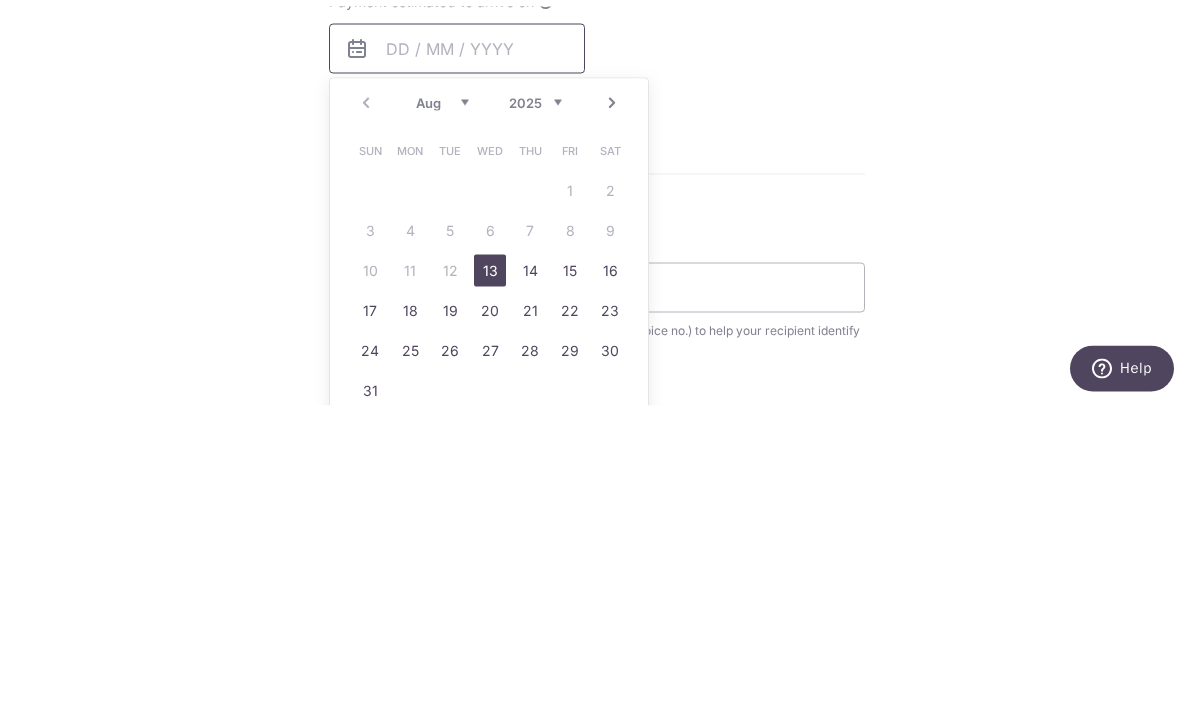 scroll, scrollTop: 939, scrollLeft: 0, axis: vertical 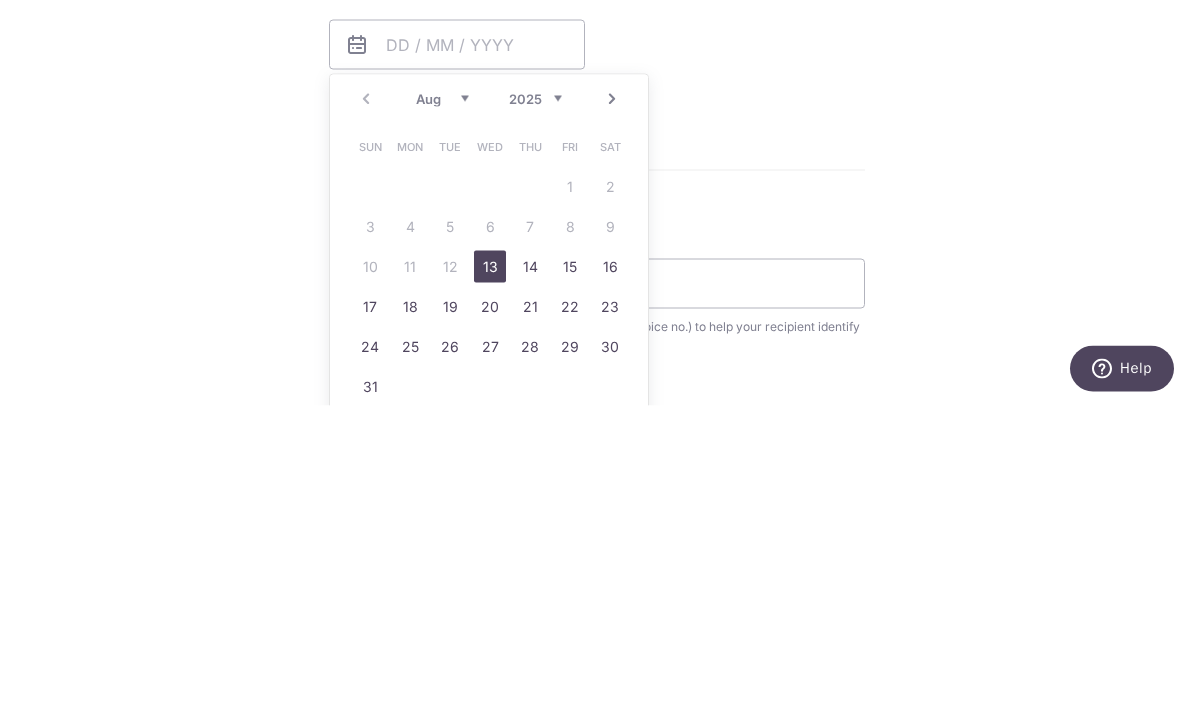 click on "13" at bounding box center (490, 588) 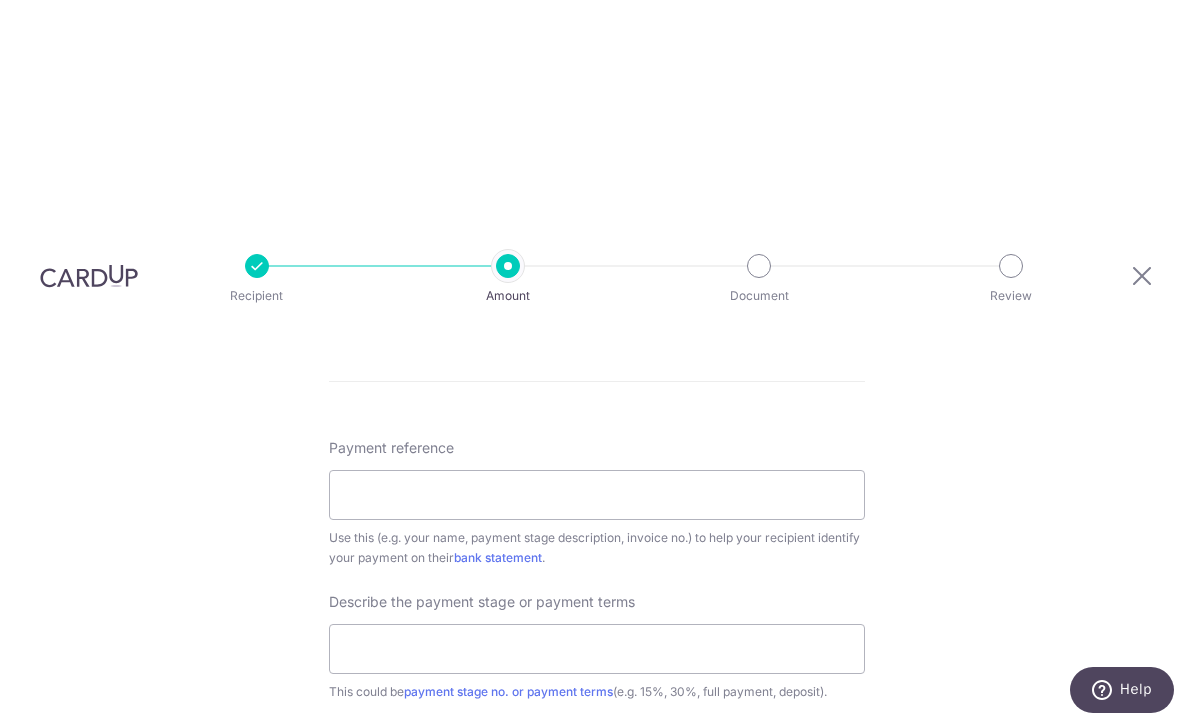 scroll, scrollTop: 1132, scrollLeft: 0, axis: vertical 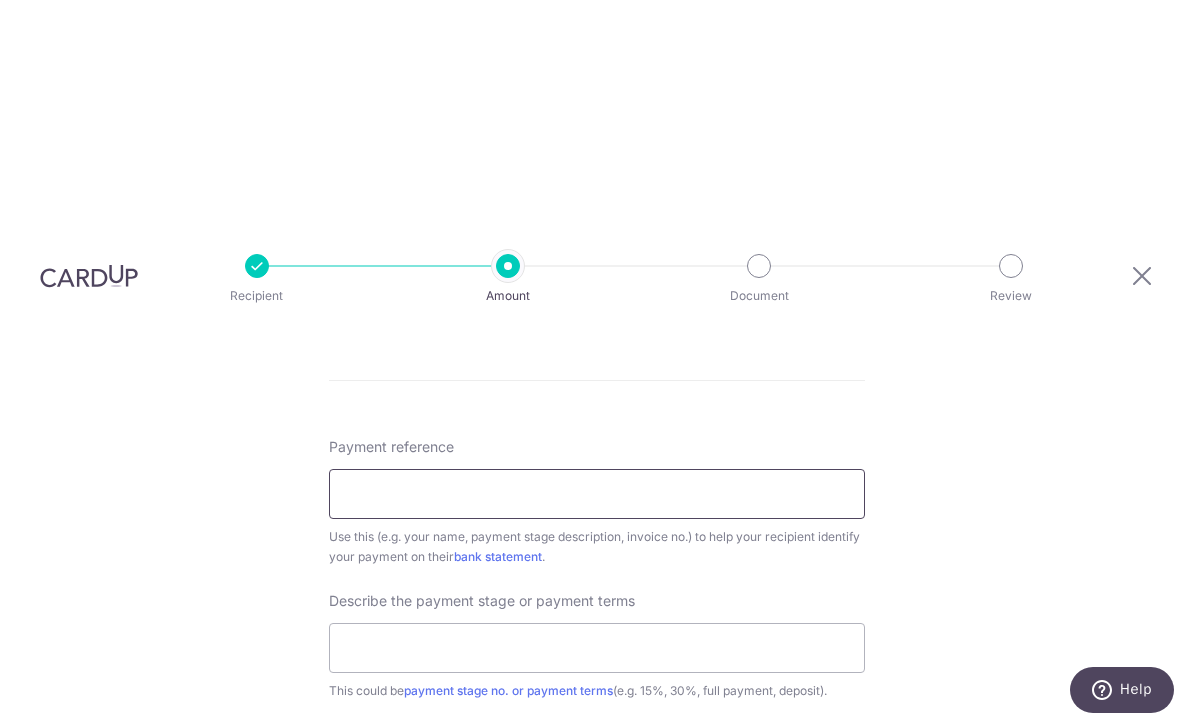 click on "Payment reference" at bounding box center (597, 494) 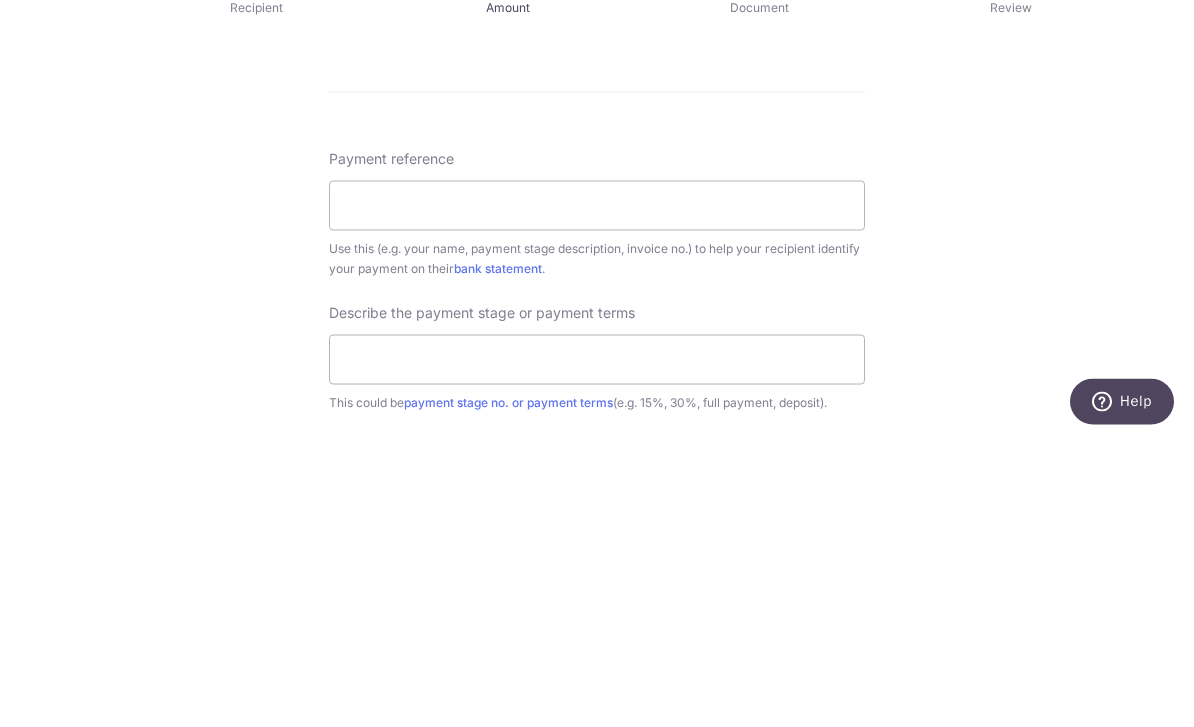 click on "Tell us more about your payment
Enter payment amount
SGD
18,389.25
18389.25
Select Card
**** 9462
Add credit card
Your Cards
**** 3294
**** 5911
**** 5240
**** 9462
Secure 256-bit SSL
Text
New card details
Card" at bounding box center (597, 208) 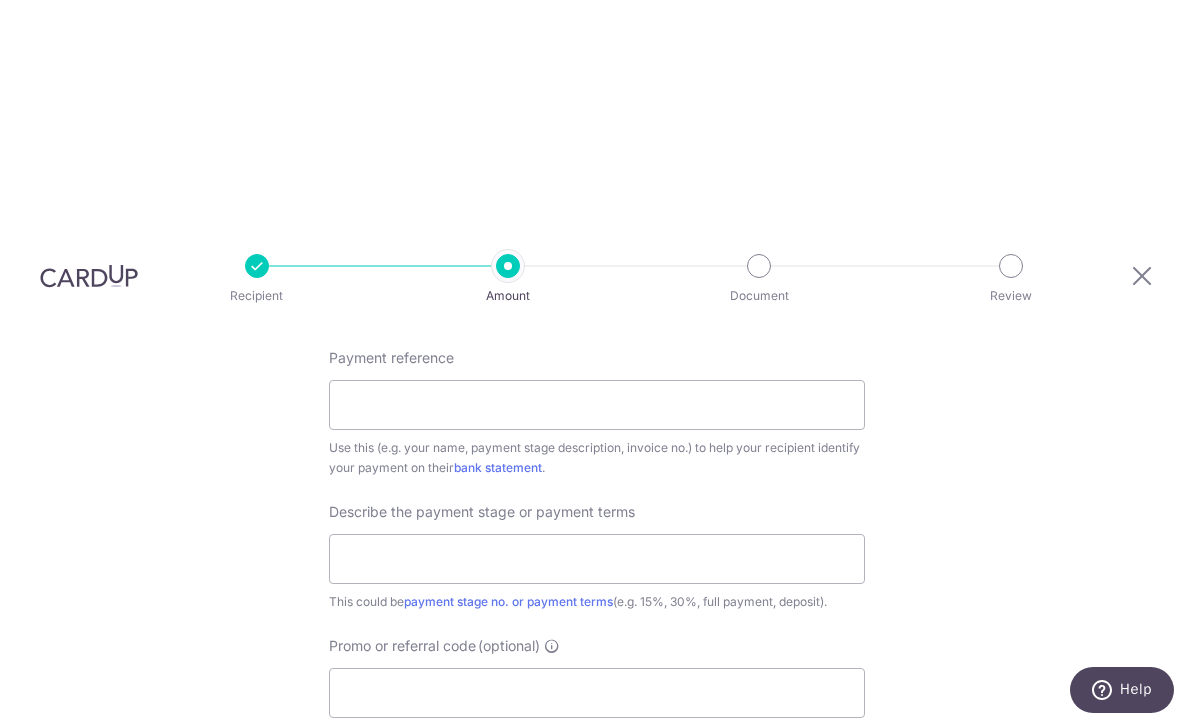 scroll, scrollTop: 1222, scrollLeft: 0, axis: vertical 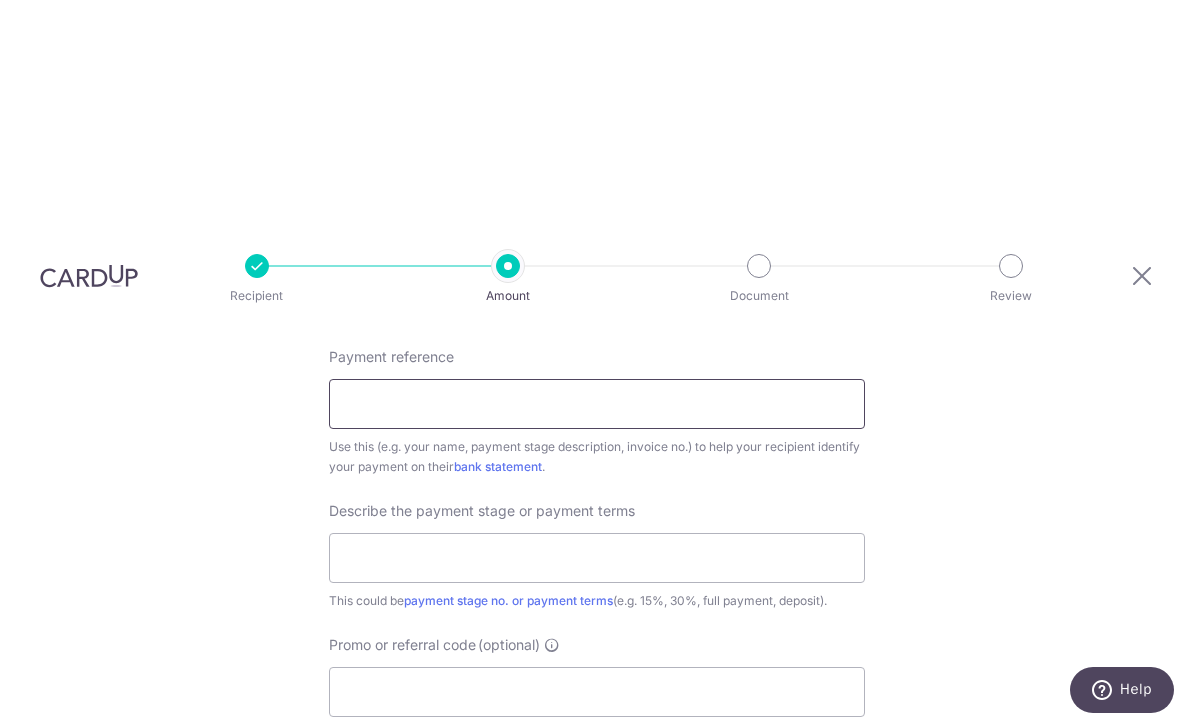click on "Payment reference" at bounding box center [597, 404] 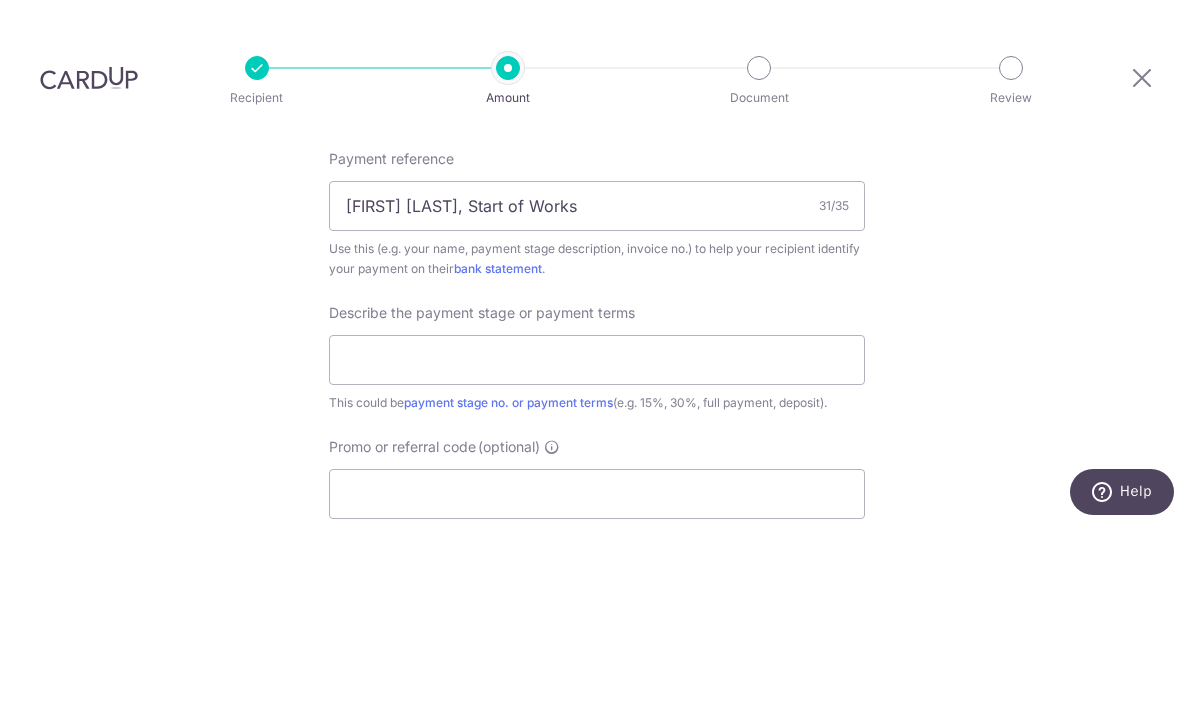 click on "Tell us more about your payment
Enter payment amount
SGD
18,389.25
18389.25
Select Card
**** 9462
Add credit card
Your Cards
**** 3294
**** 5911
**** 5240
**** 9462
Secure 256-bit SSL
Text
New card details
Card" at bounding box center (597, 118) 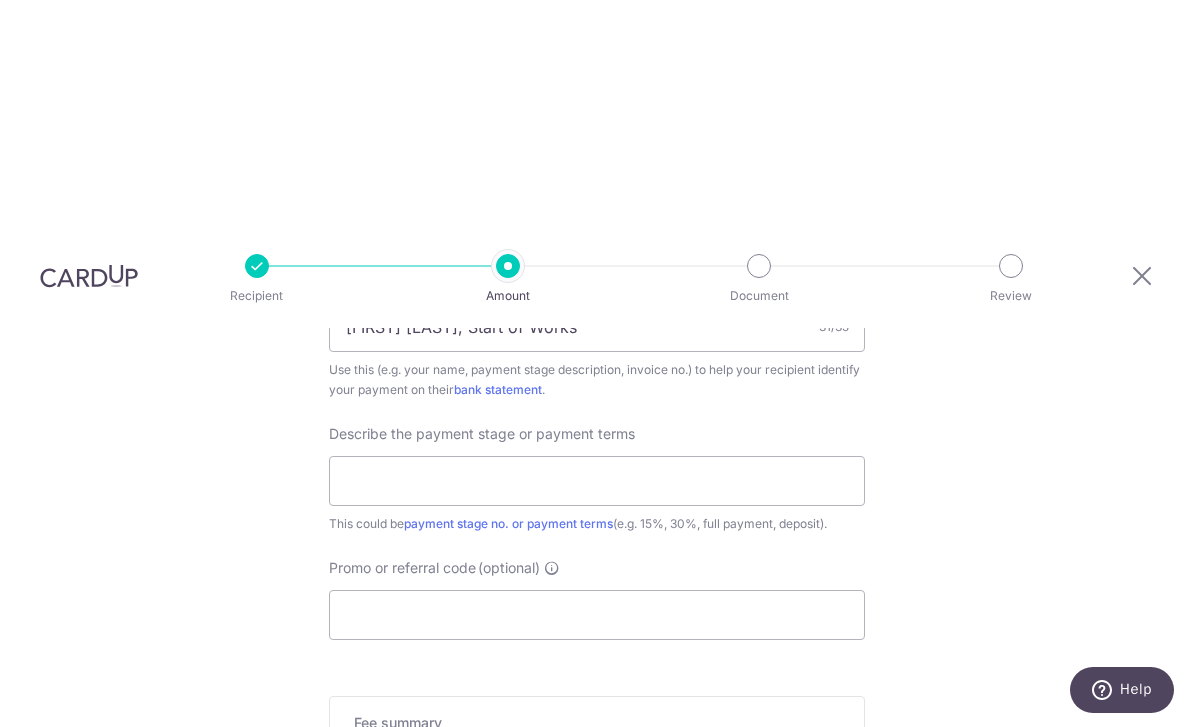 scroll, scrollTop: 1300, scrollLeft: 0, axis: vertical 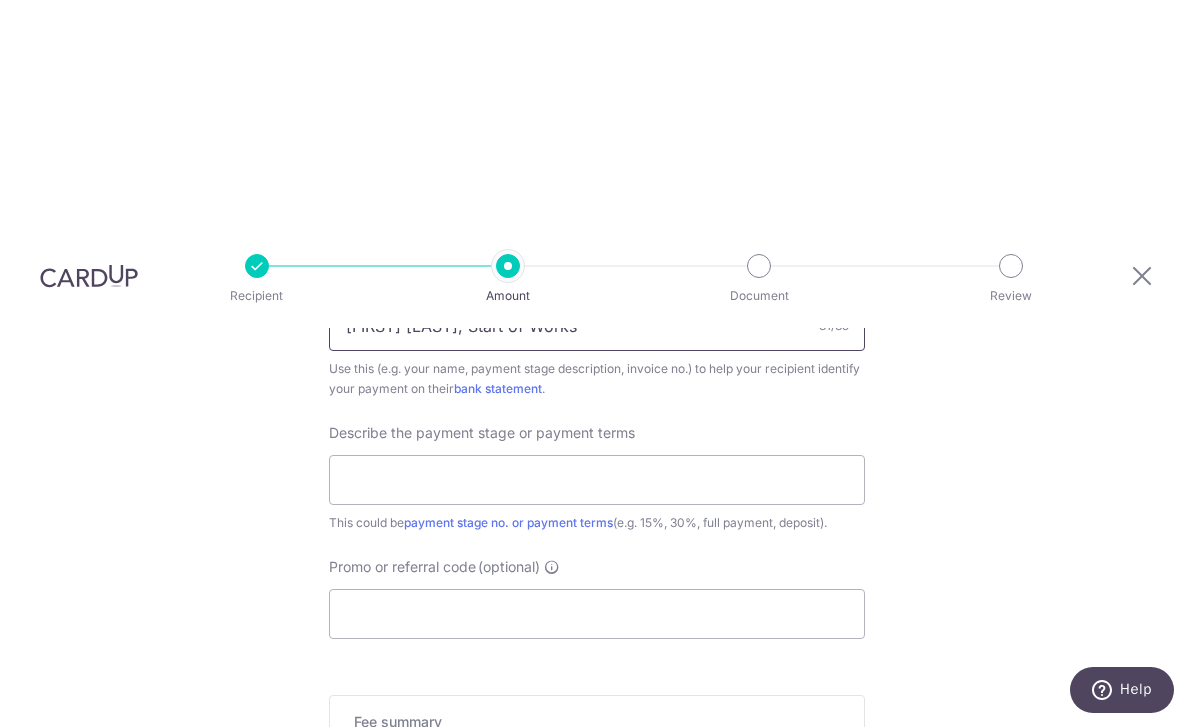 click on "Leong Yee Fong, Start of Works" at bounding box center (597, 326) 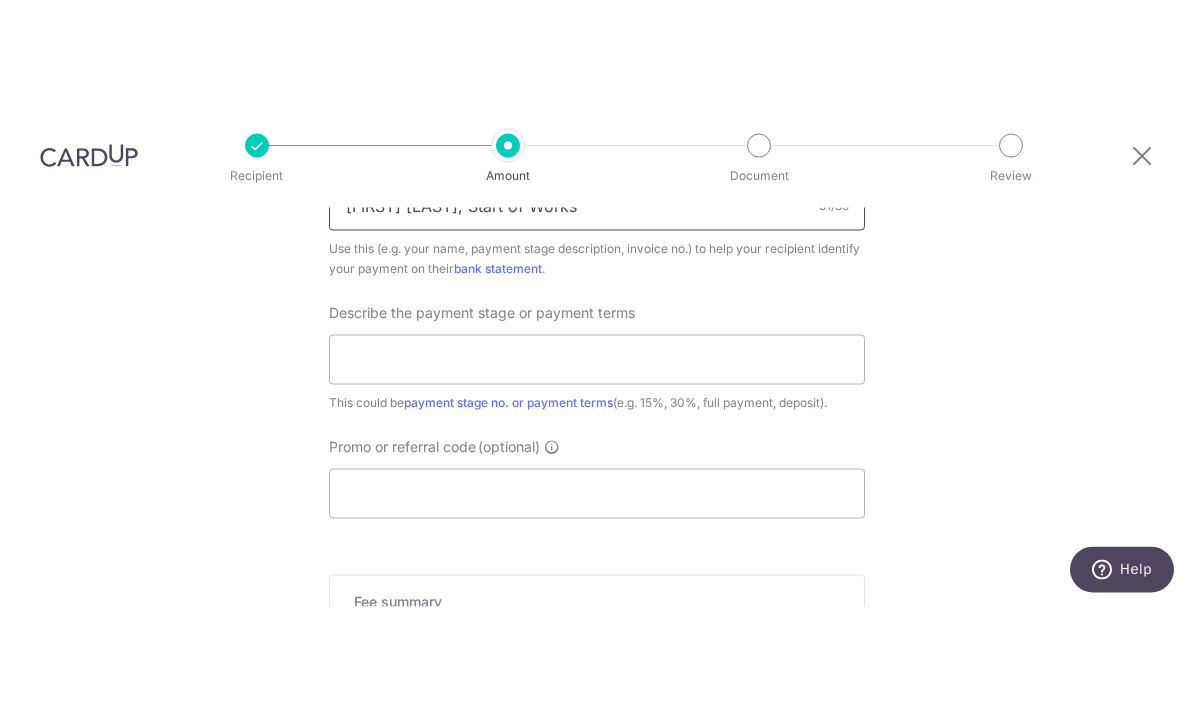 scroll, scrollTop: 1296, scrollLeft: 0, axis: vertical 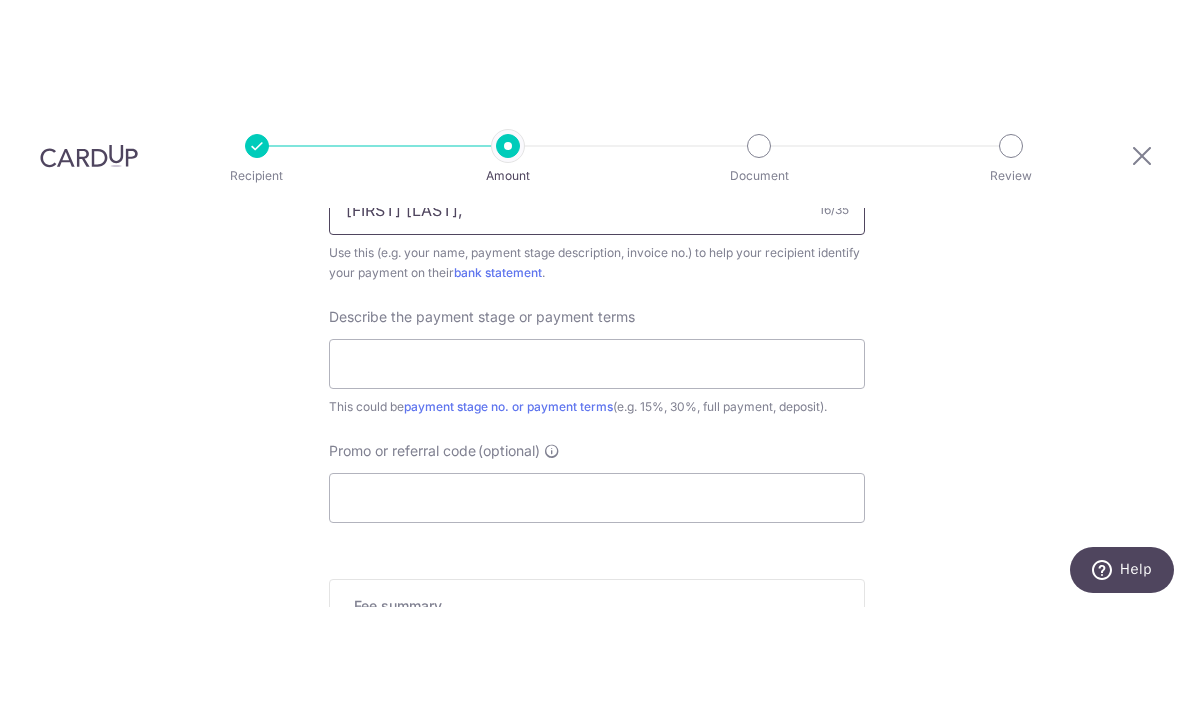 click on "Leong Yee Fong," at bounding box center [597, 330] 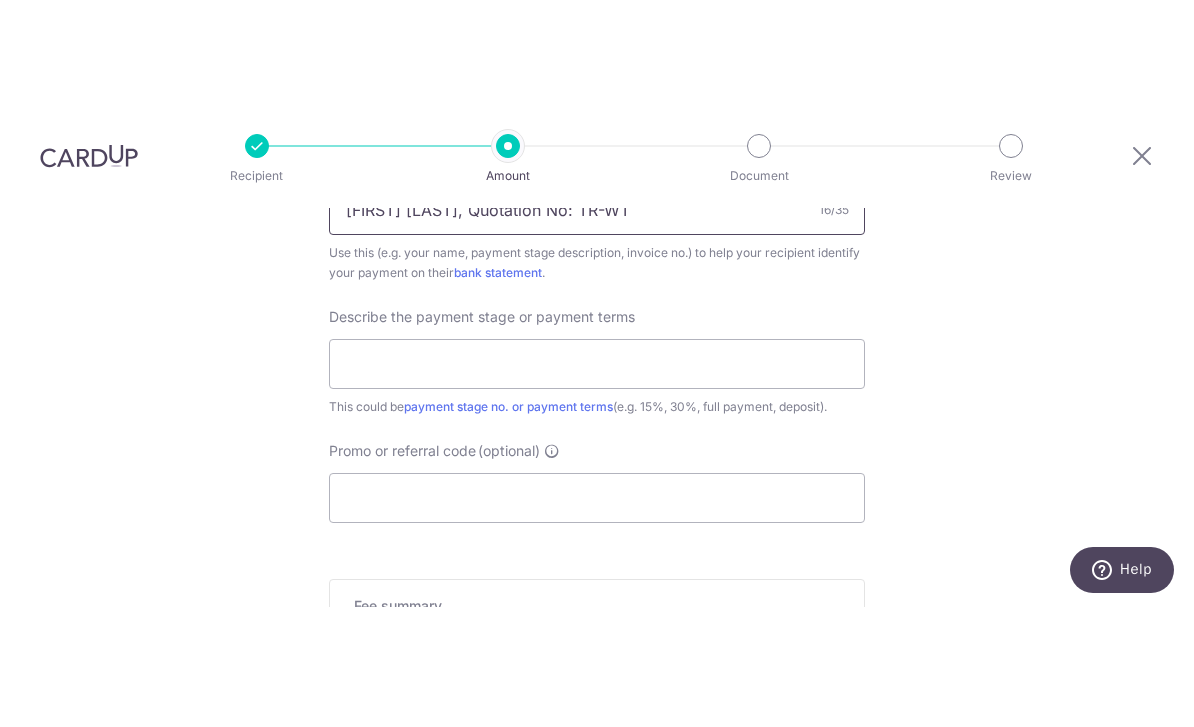 click on "Leong Yee Fong, Quotation No: TR-WT" at bounding box center [597, 330] 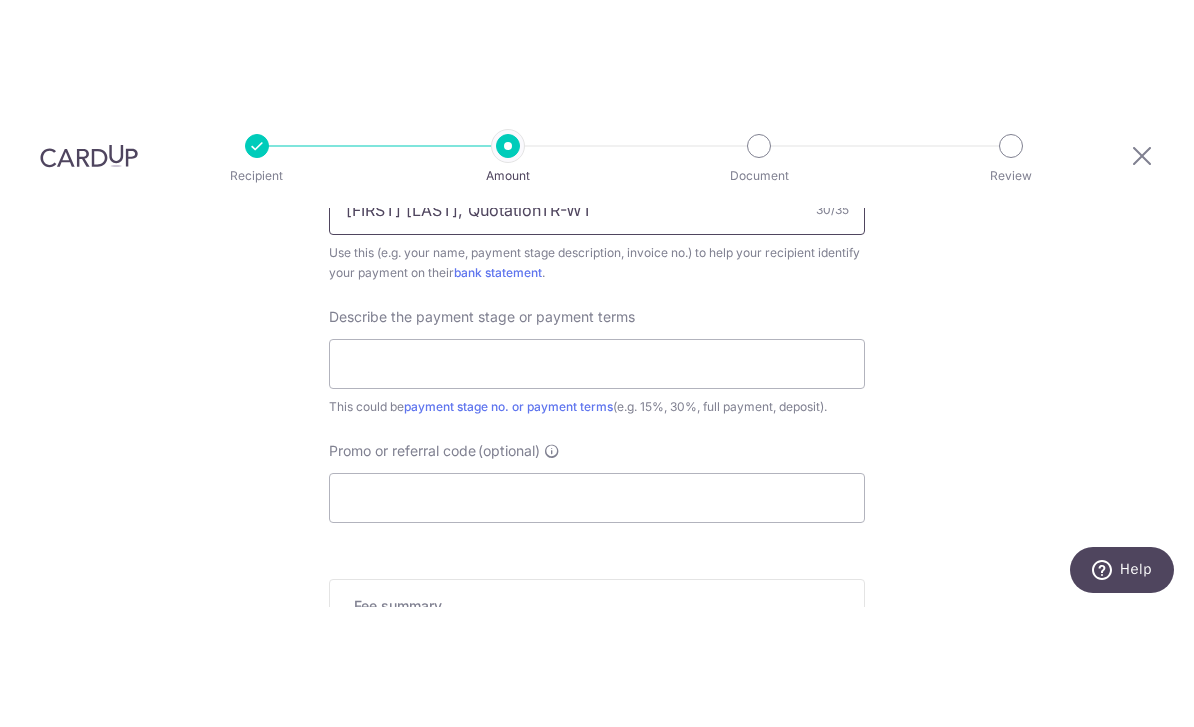 click on "Add Card" at bounding box center (0, 0) 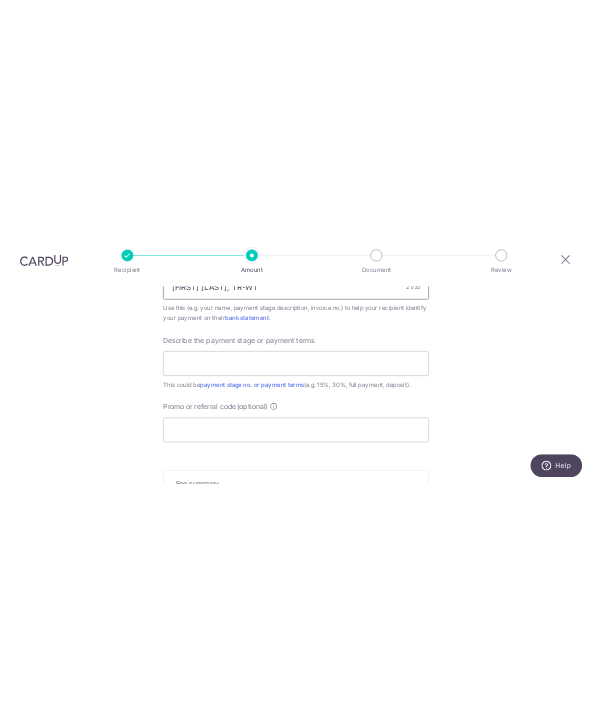 scroll, scrollTop: 0, scrollLeft: 0, axis: both 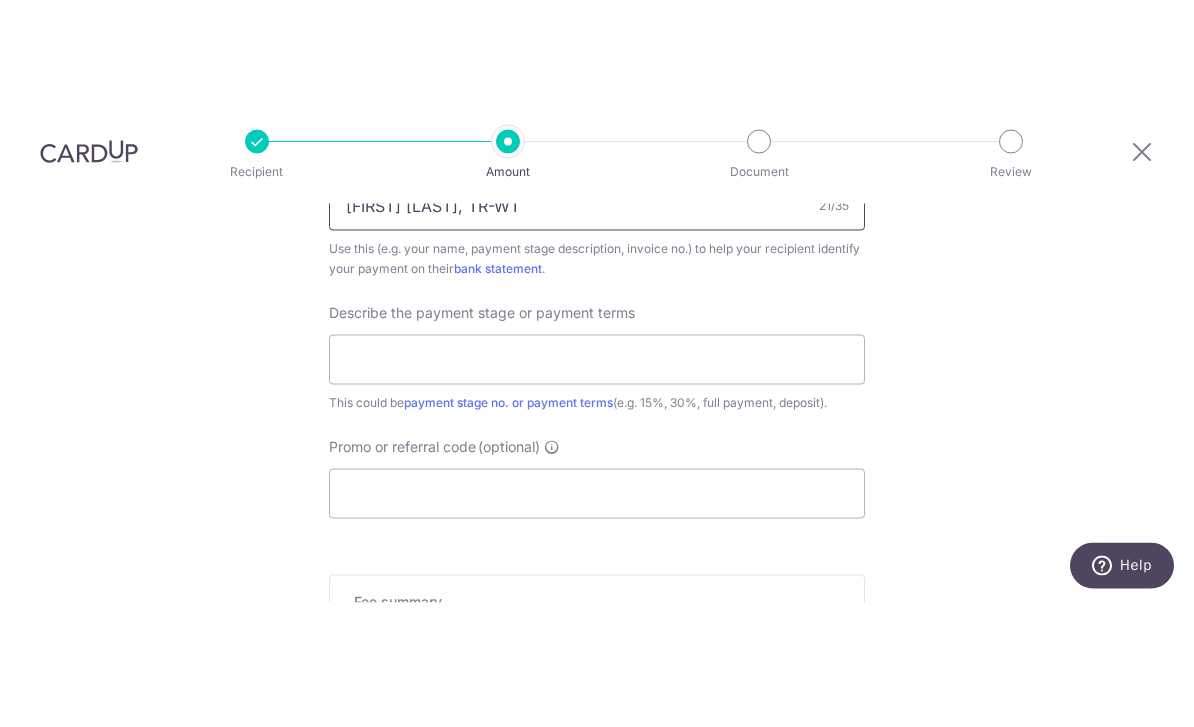 click on "Leong Yee Fong, TR-WT" at bounding box center (597, 330) 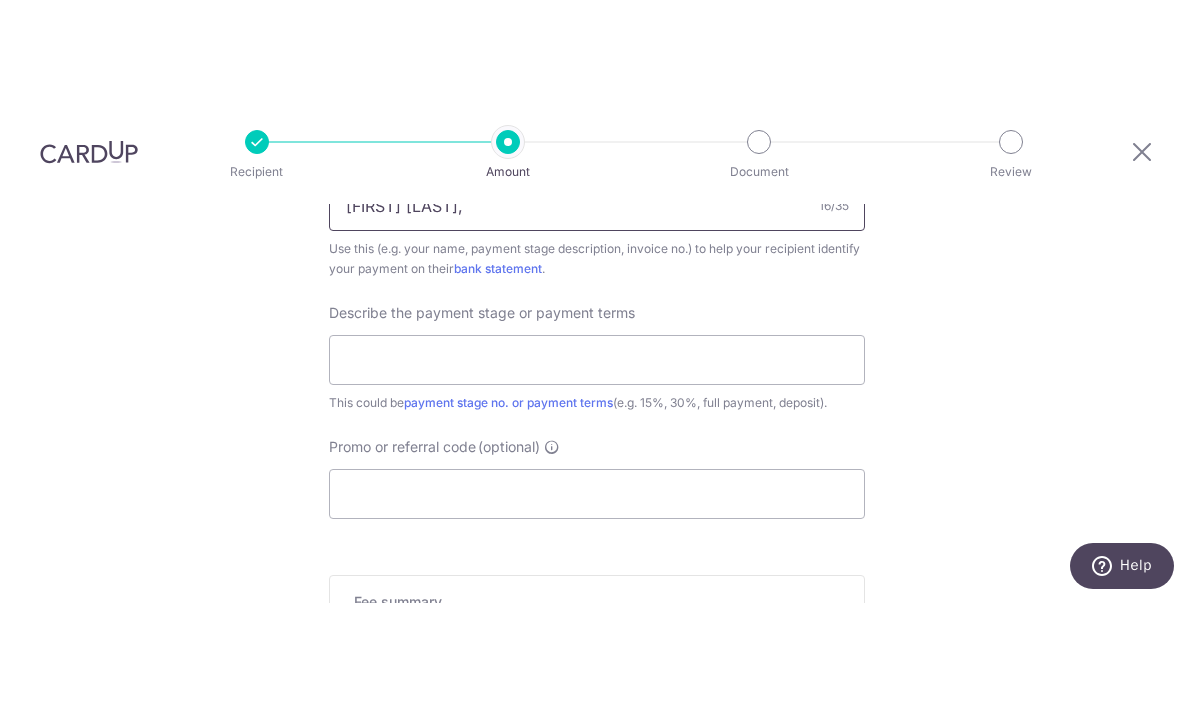click on "Leong Yee Fong," at bounding box center (597, 330) 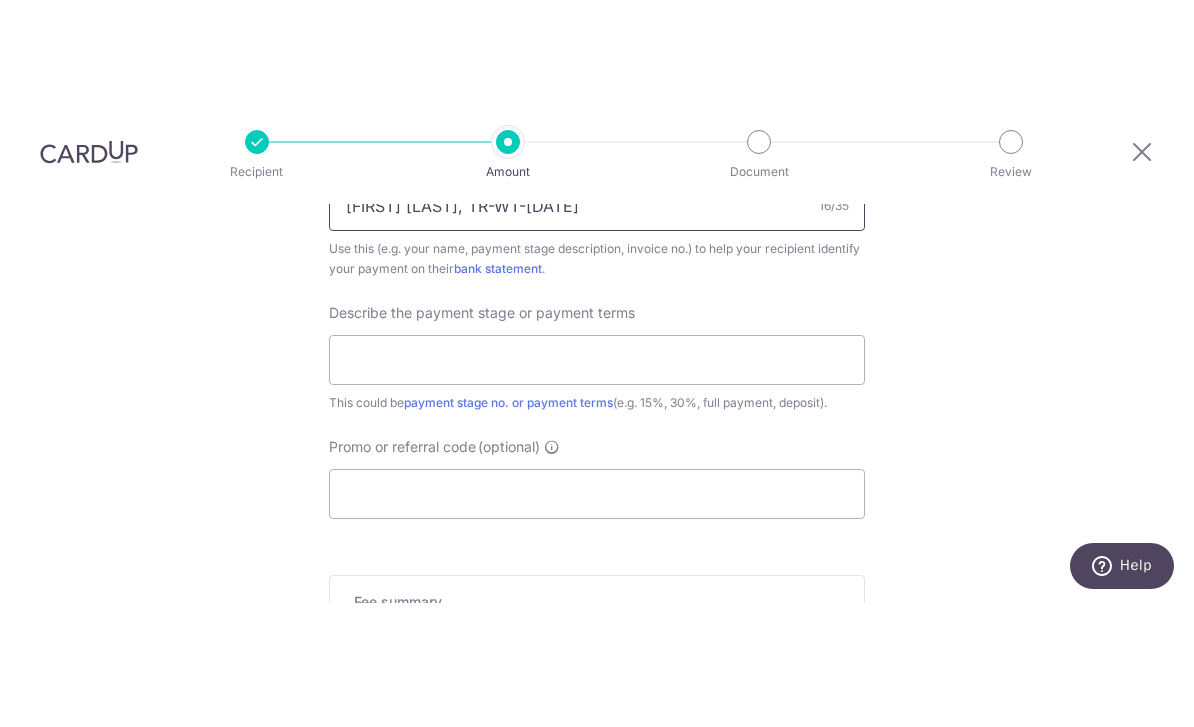 type on "Leong Yee Fong, TR-WT-25-062" 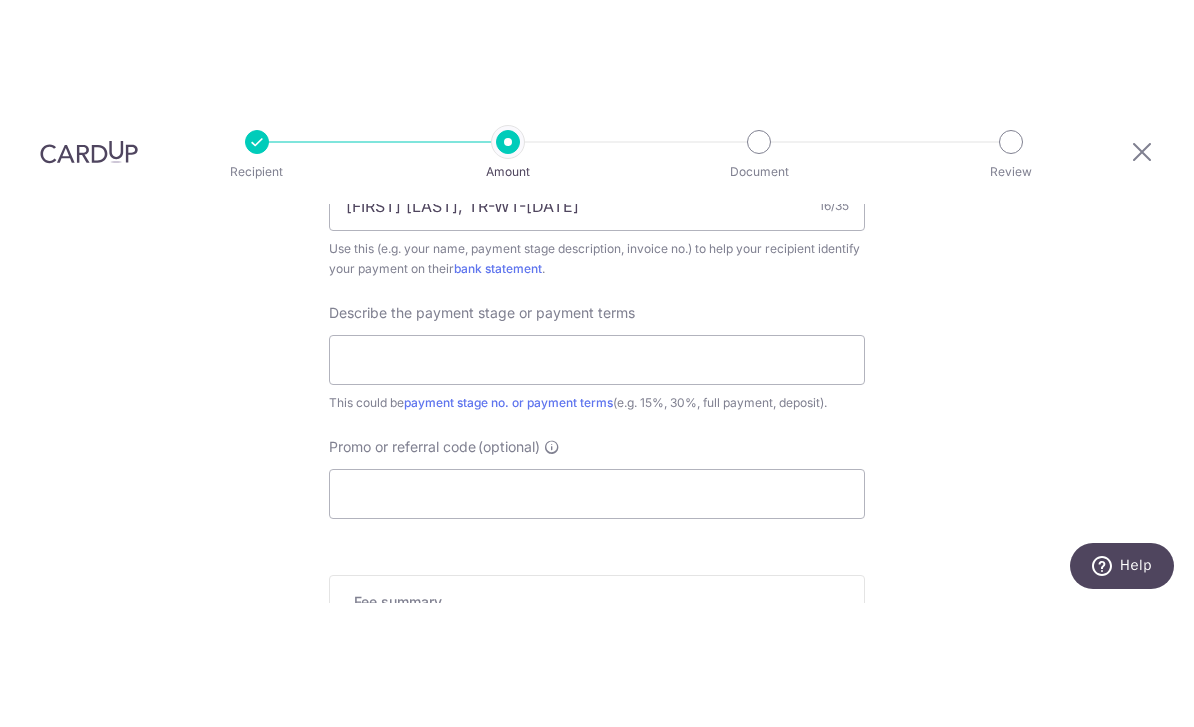 click on "Tell us more about your payment
Enter payment amount
SGD
18,389.25
18389.25
Select Card
**** 9462
Add credit card
Your Cards
**** 3294
**** 5911
**** 5240
**** 9462
Secure 256-bit SSL
Text
New card details
Please enter valid card details. Card" at bounding box center [597, 44] 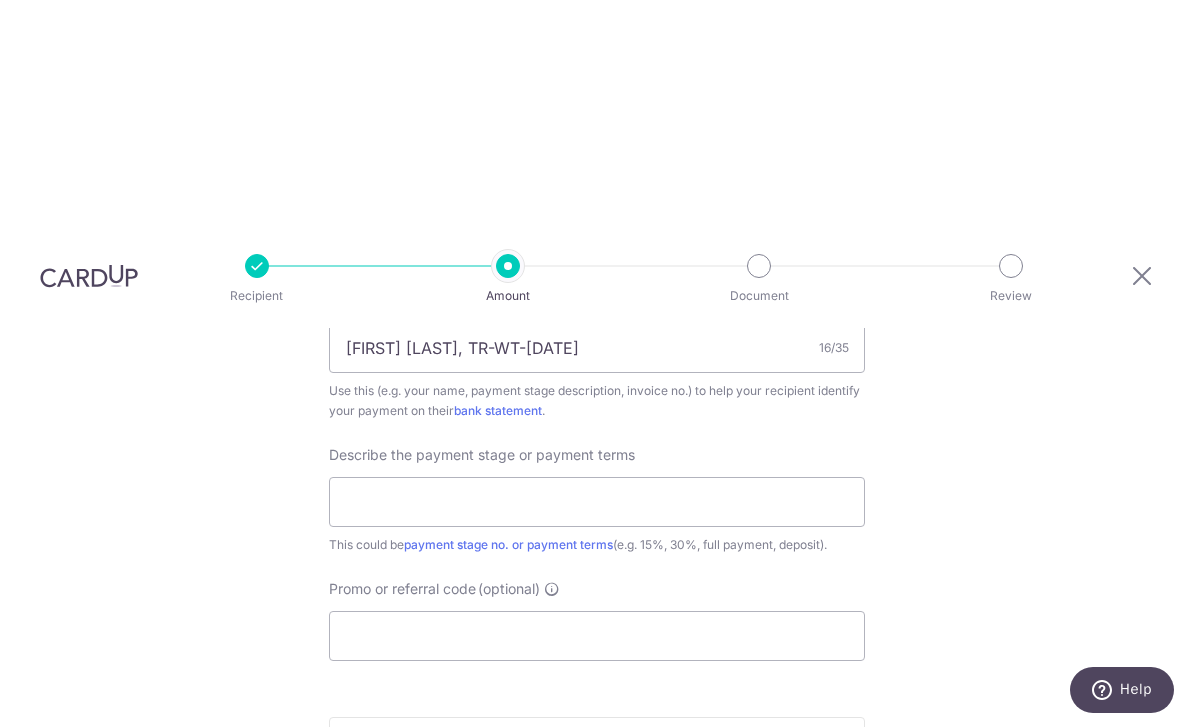 scroll, scrollTop: 1277, scrollLeft: 0, axis: vertical 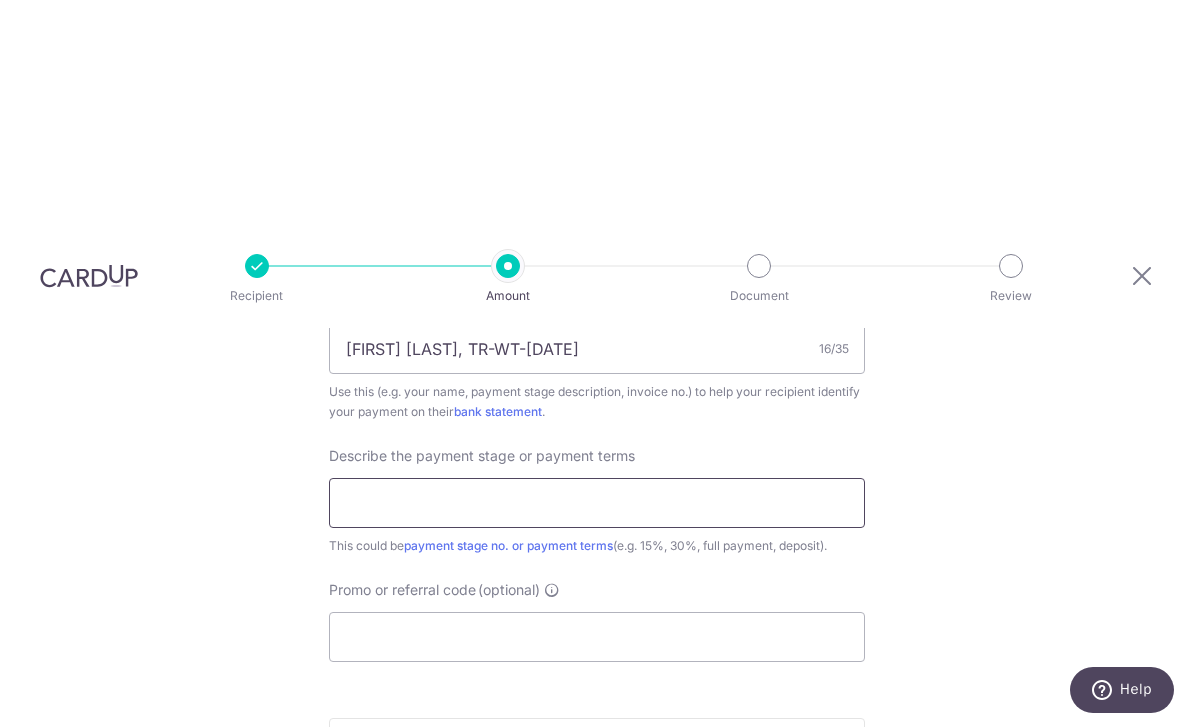 click at bounding box center (597, 503) 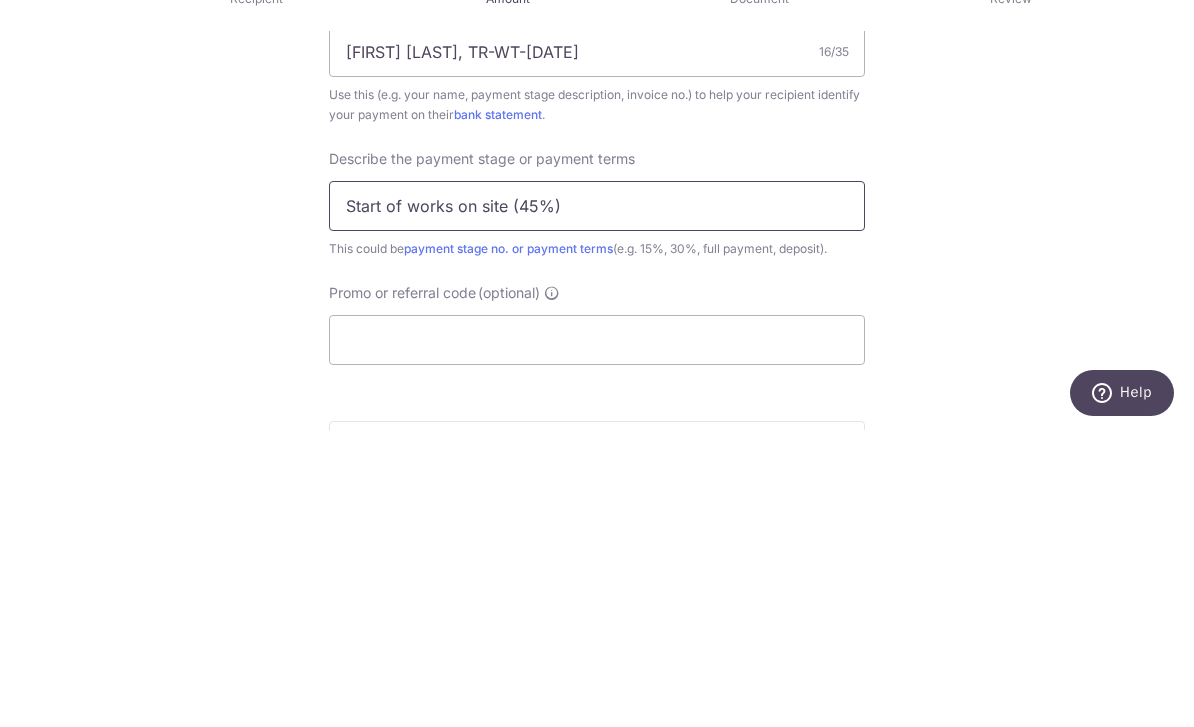 type on "Start of works on site (45%)" 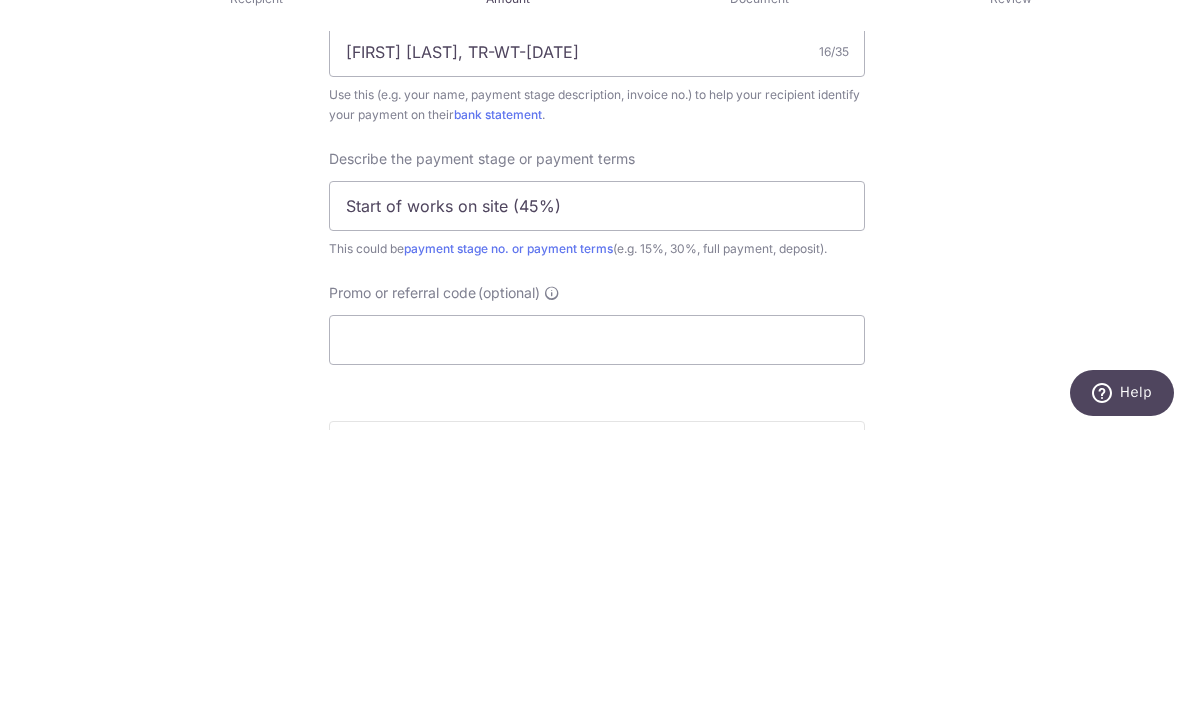 click on "Tell us more about your payment
Enter payment amount
SGD
18,389.25
18389.25
Select Card
**** 9462
Add credit card
Your Cards
**** 3294
**** 5911
**** 5240
**** 9462
Secure 256-bit SSL
Text
New card details
Please enter valid card details. Card" at bounding box center (597, 63) 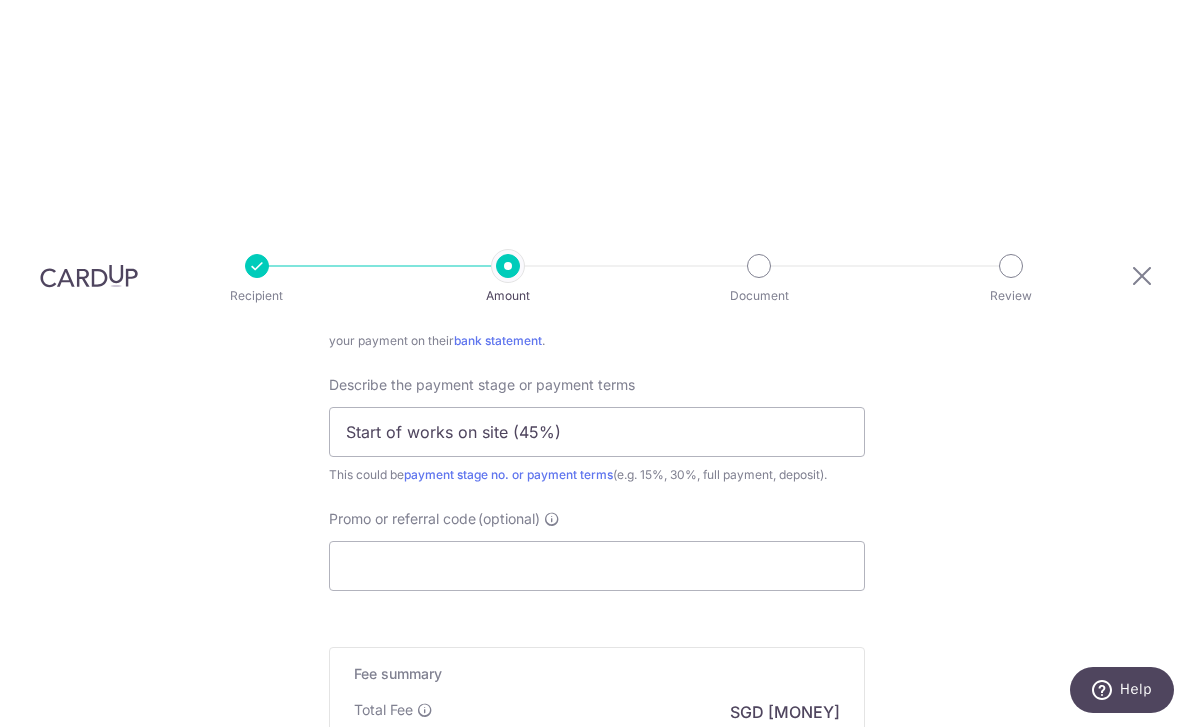 scroll, scrollTop: 1347, scrollLeft: 0, axis: vertical 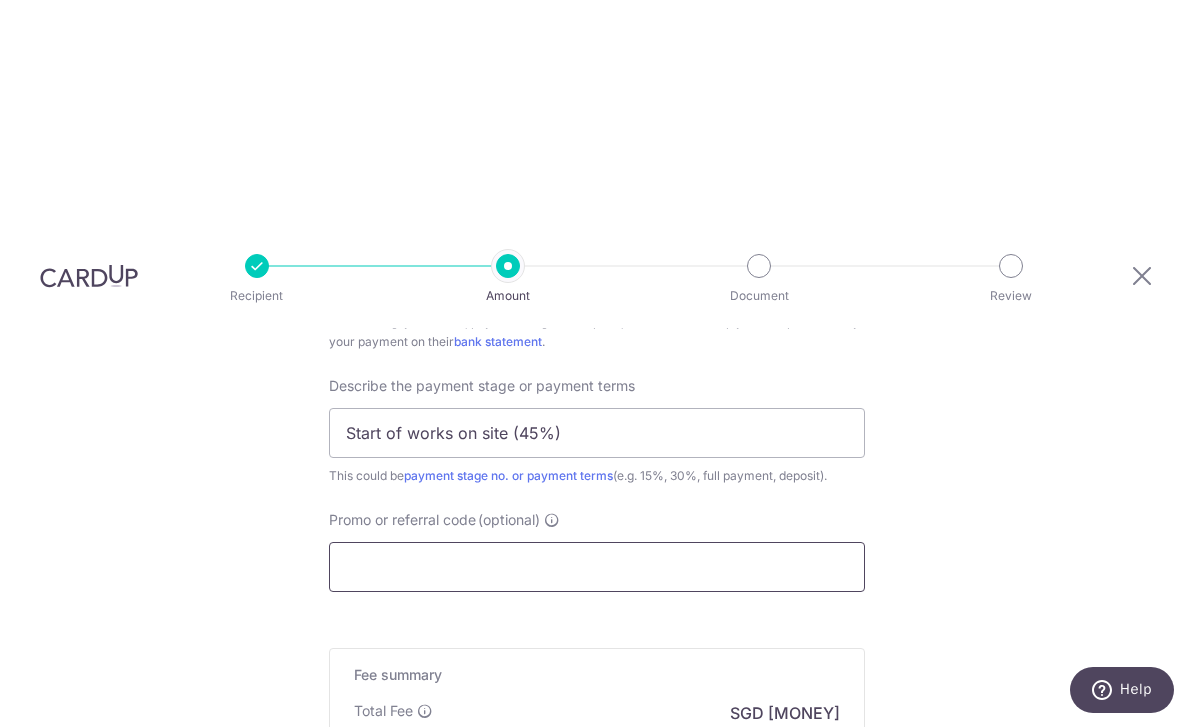 click on "Promo or referral code
(optional)" at bounding box center (597, 567) 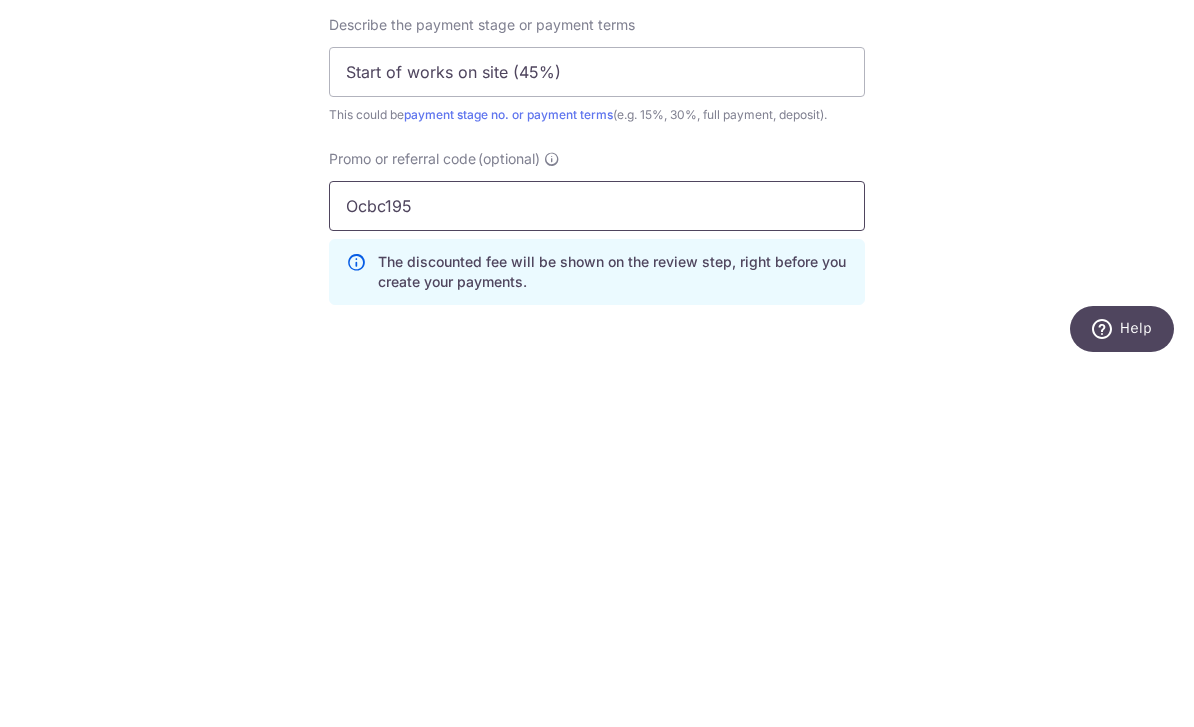 type on "Ocbc195" 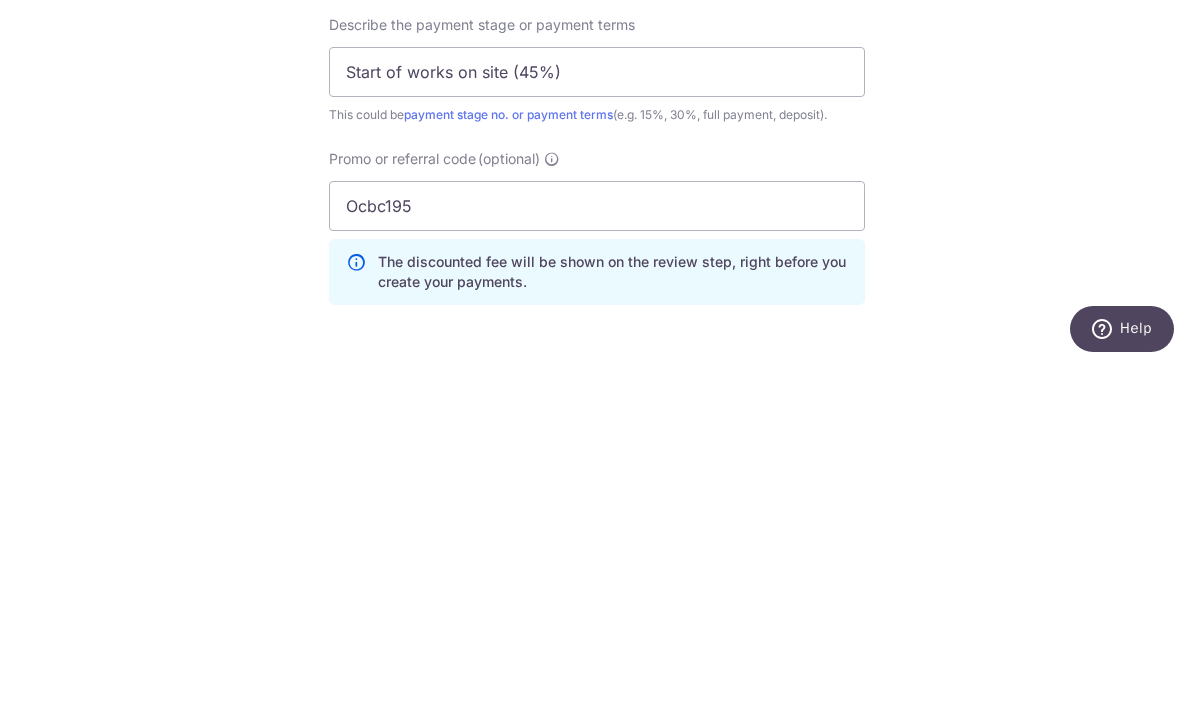 click on "Tell us more about your payment
Enter payment amount
SGD
18,389.25
18389.25
Select Card
**** 9462
Add credit card
Your Cards
**** 3294
**** 5911
**** 5240
**** 9462
Secure 256-bit SSL
Text
New card details
Please enter valid card details. Card" at bounding box center (597, 38) 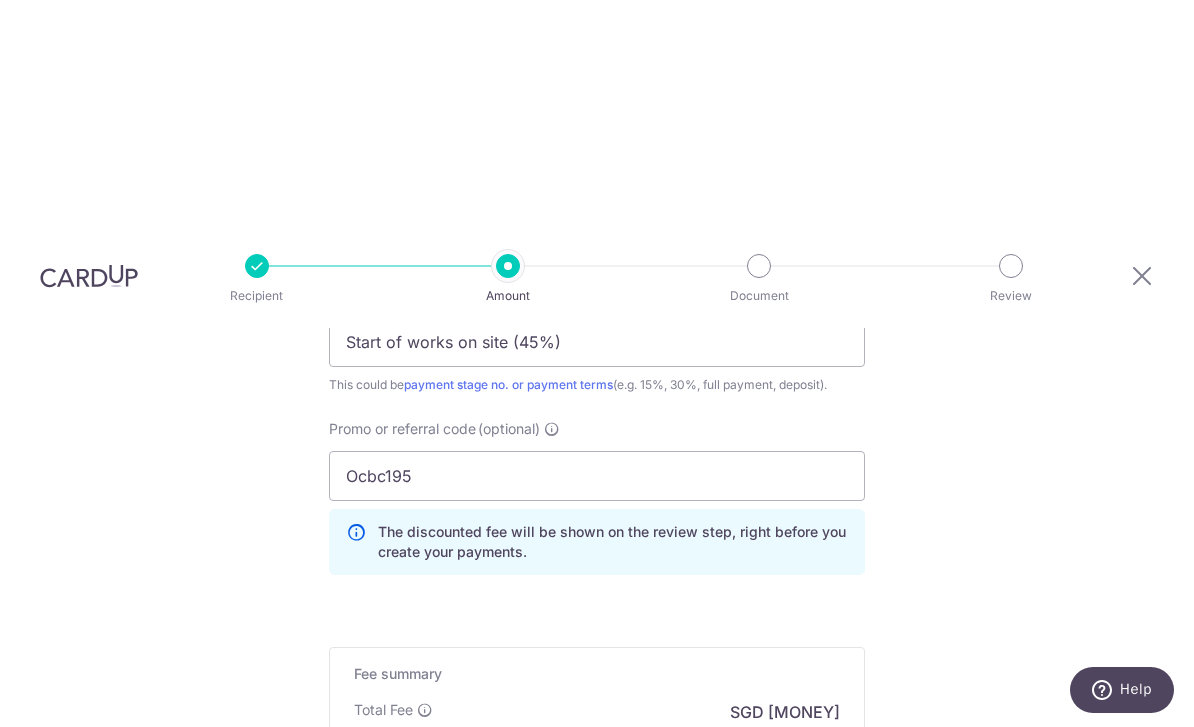 scroll, scrollTop: 1437, scrollLeft: 0, axis: vertical 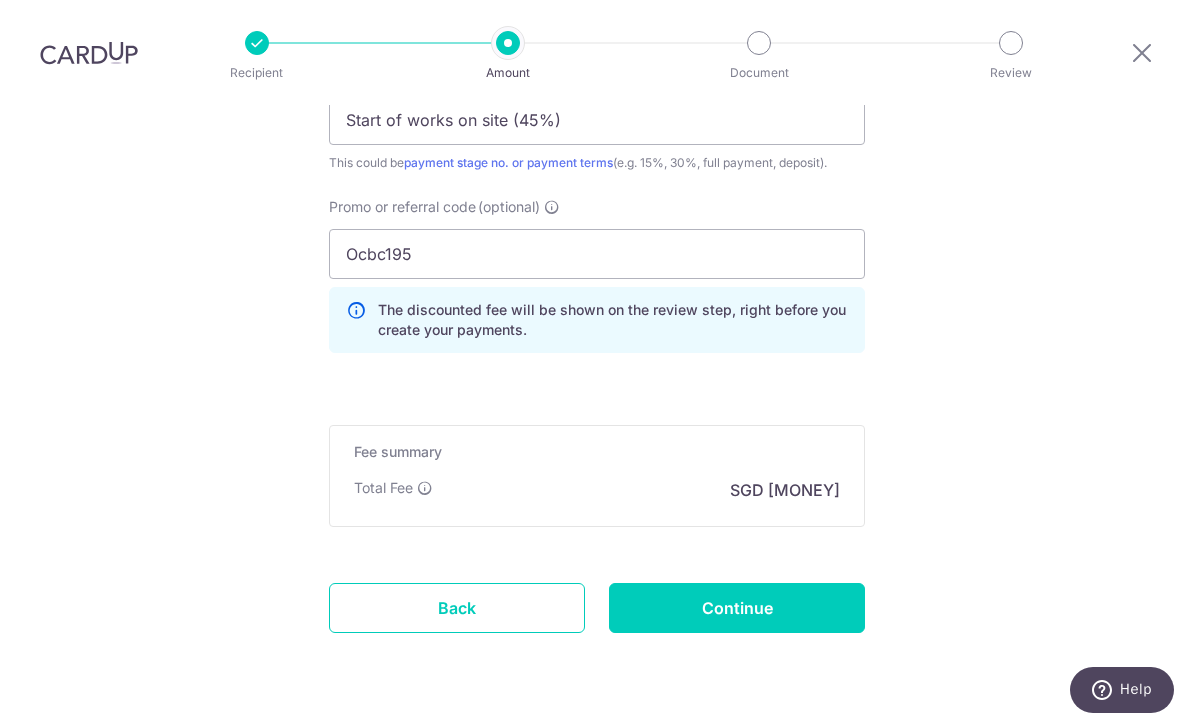 click on "Continue" at bounding box center [737, 608] 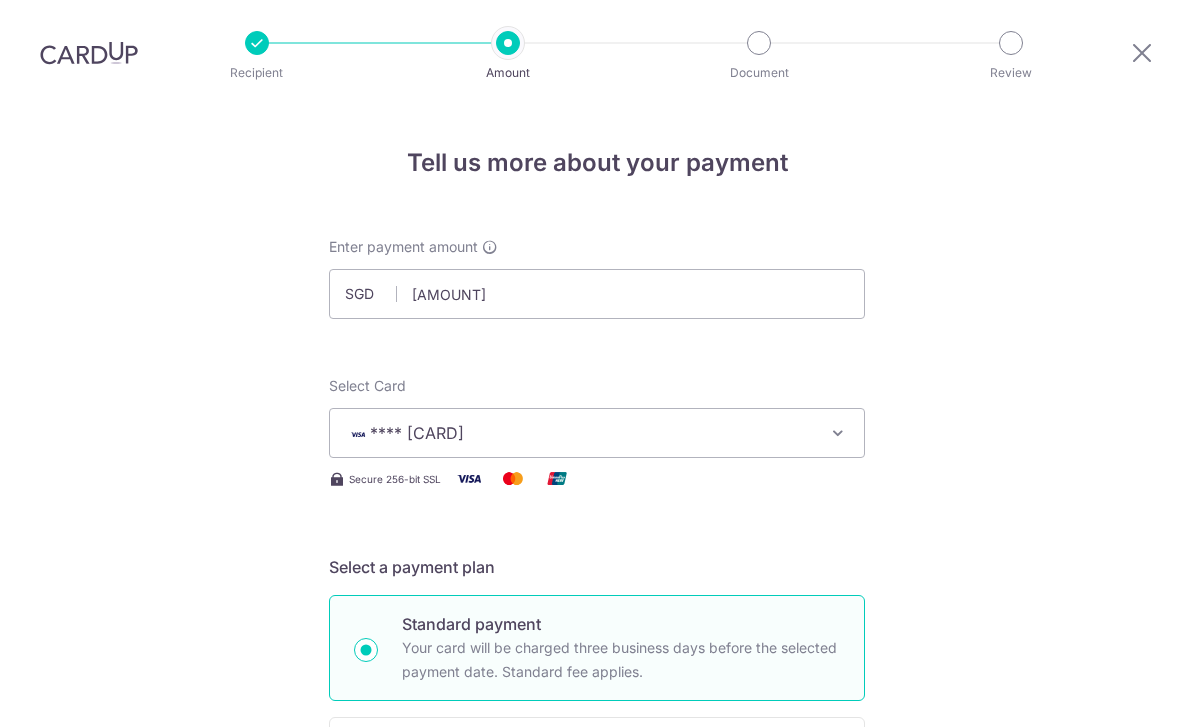 scroll, scrollTop: 64, scrollLeft: 0, axis: vertical 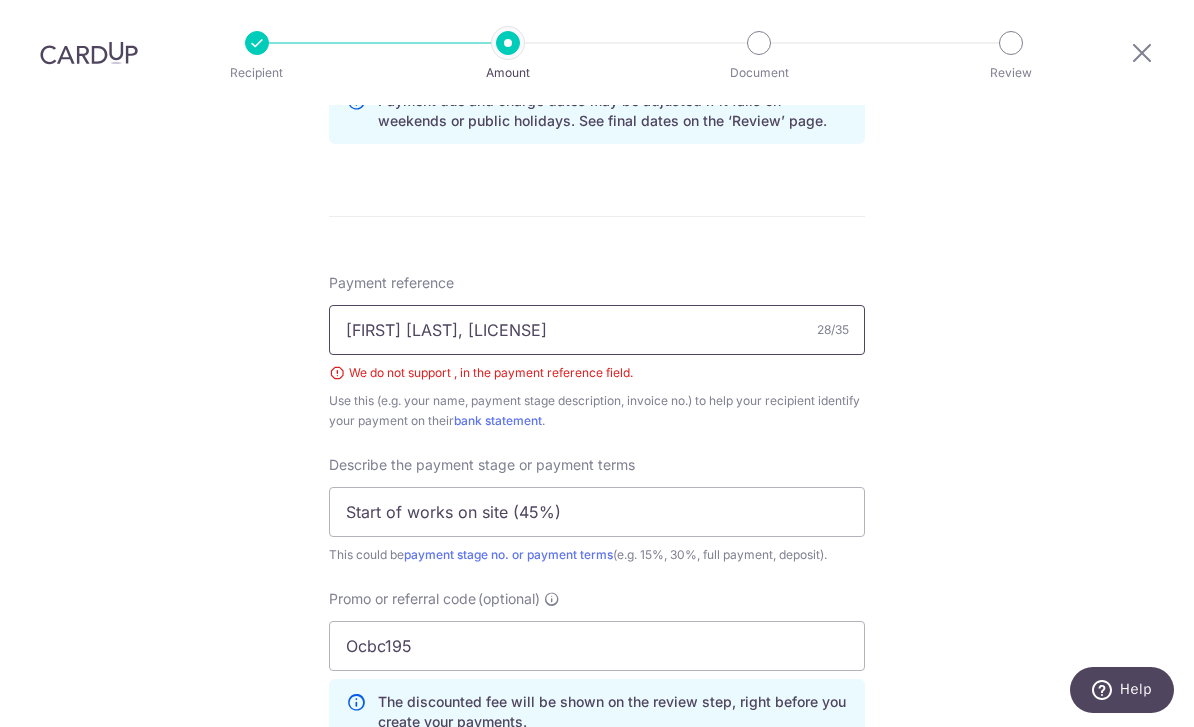 click on "[FIRST] [LAST], TR-WT-[DATE]" at bounding box center (597, 330) 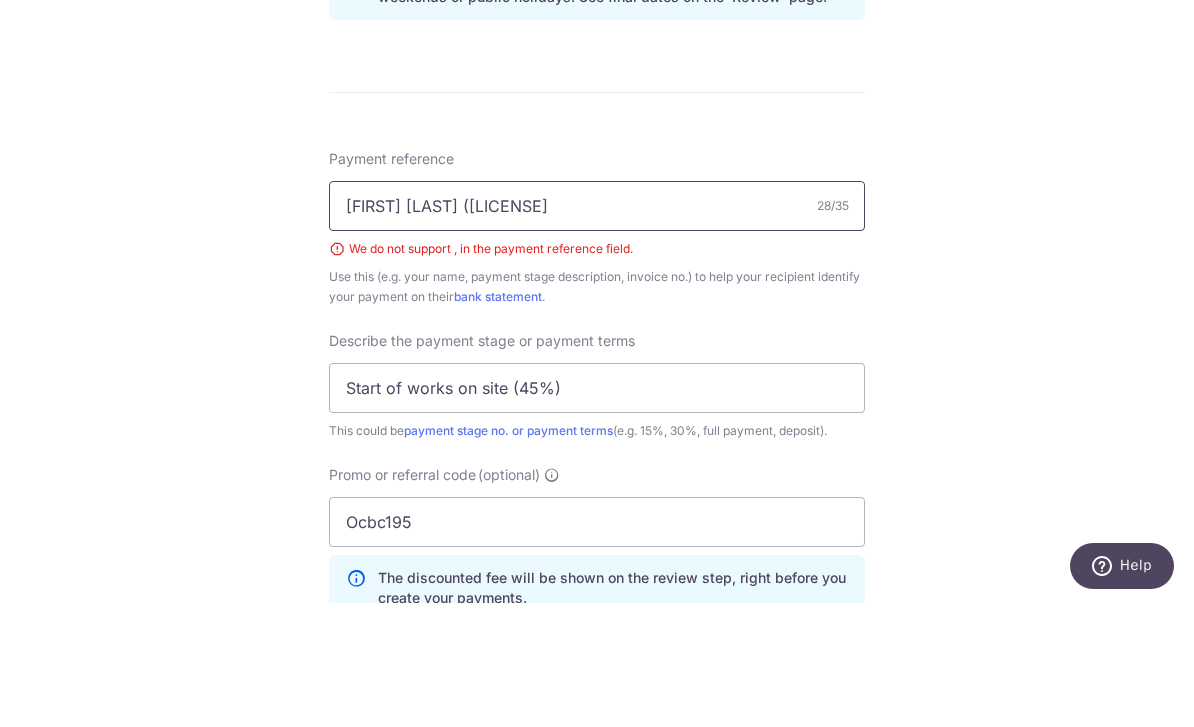 click on "Leong Yee Fong (TR-WT-25-062" at bounding box center (597, 330) 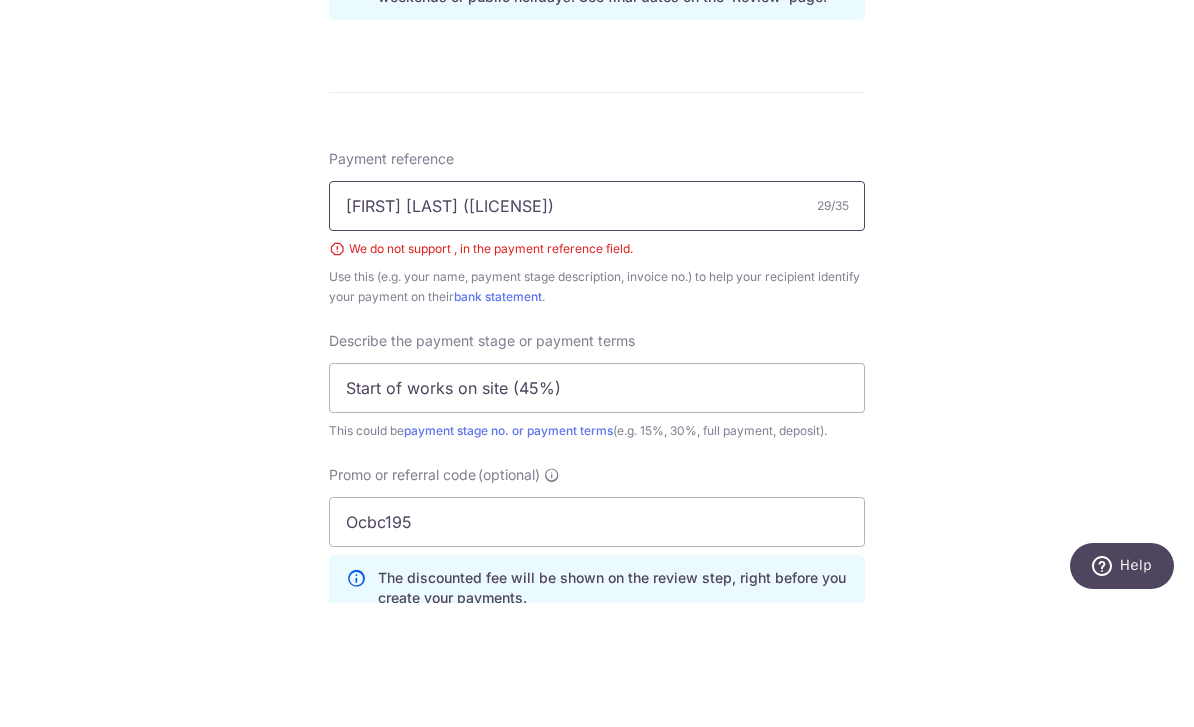 type on "Leong Yee Fong (TR-WT-25-062)" 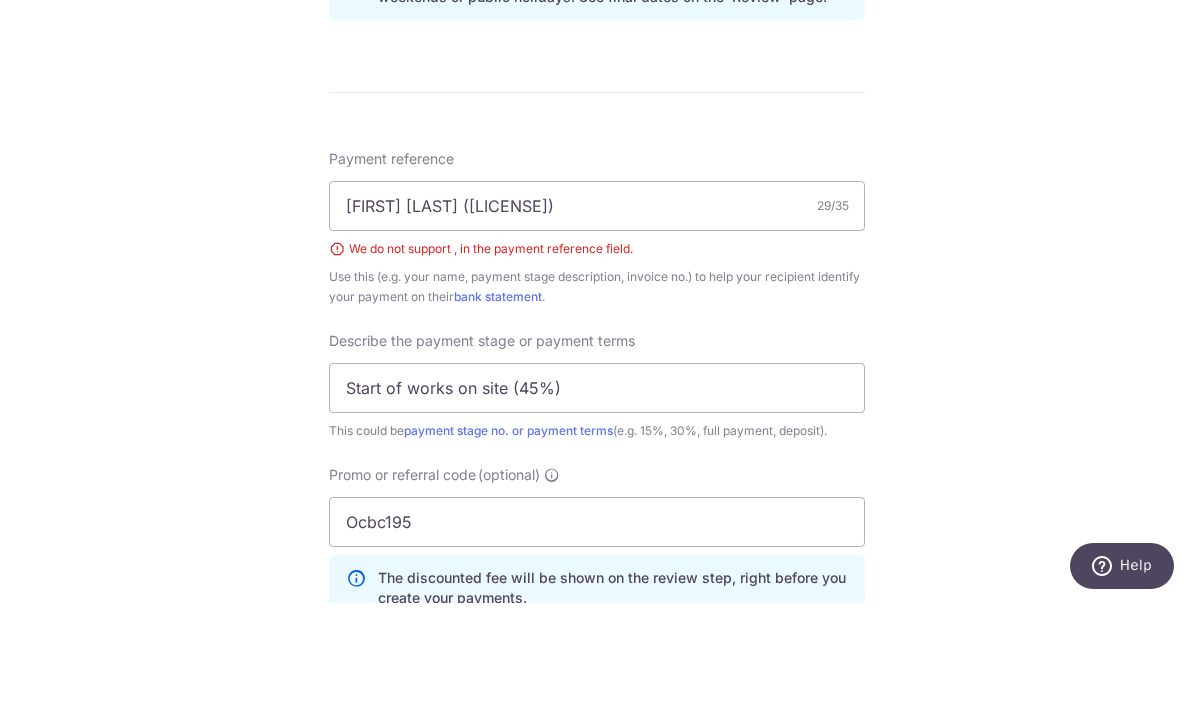 click on "Tell us more about your payment
Enter payment amount
SGD
18,389.25
18389.25
Select Card
**** 9462
Add credit card
Your Cards
**** 3294
**** 5911
**** 5240
**** 9462
Secure 256-bit SSL
Text
New card details
Card" at bounding box center (597, 103) 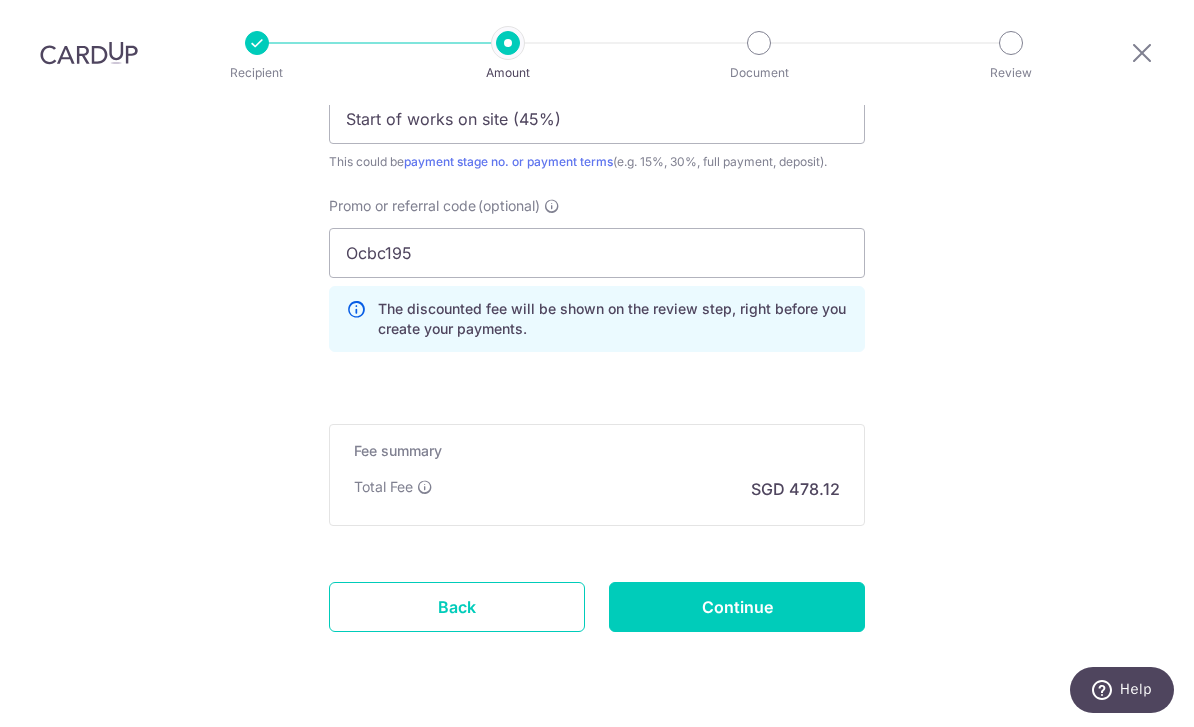 scroll, scrollTop: 1465, scrollLeft: 0, axis: vertical 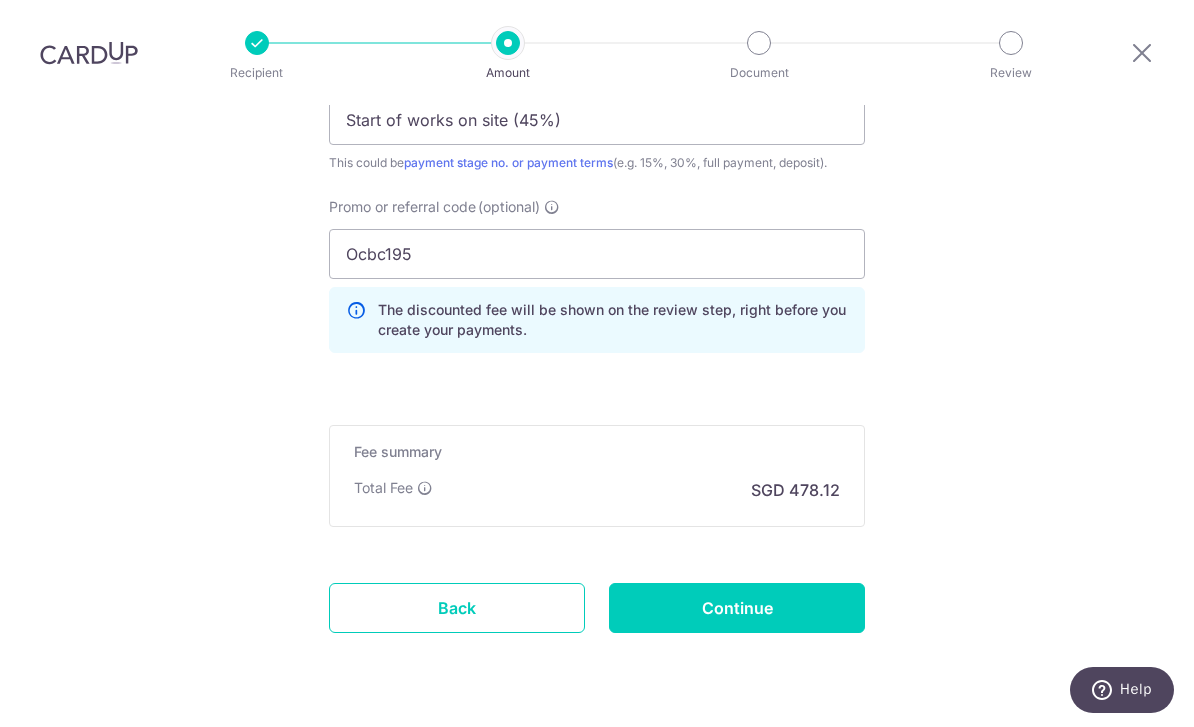 click on "Continue" at bounding box center [737, 608] 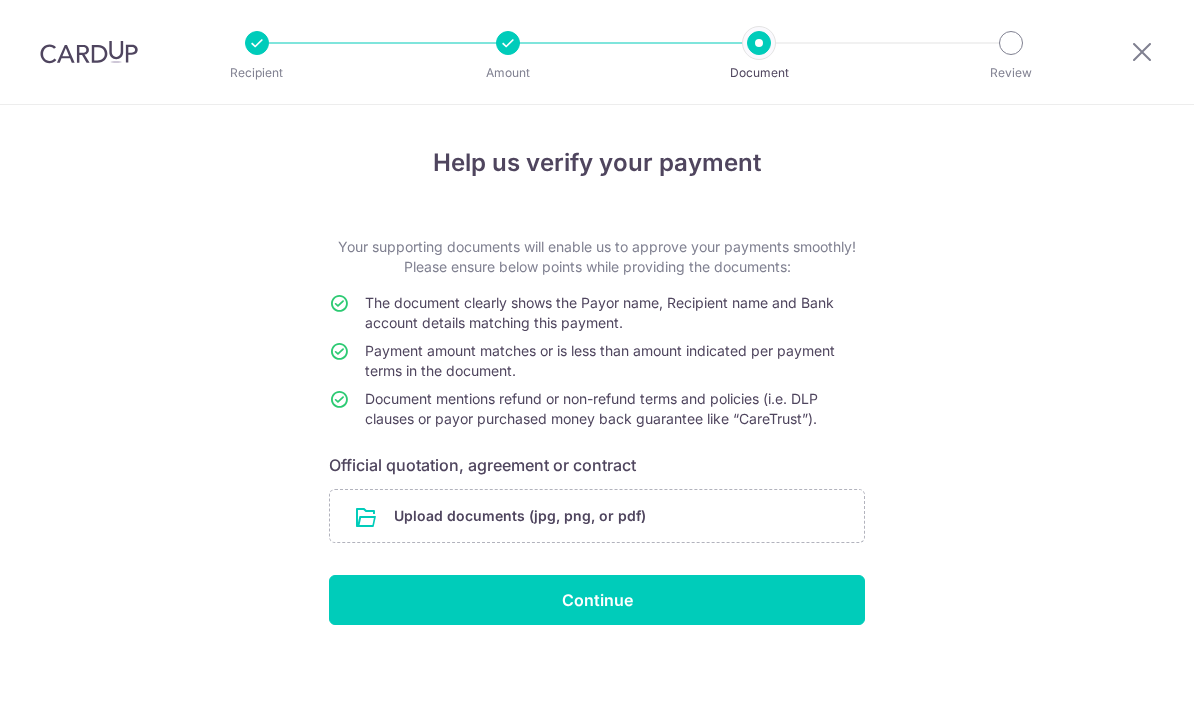 scroll, scrollTop: 0, scrollLeft: 0, axis: both 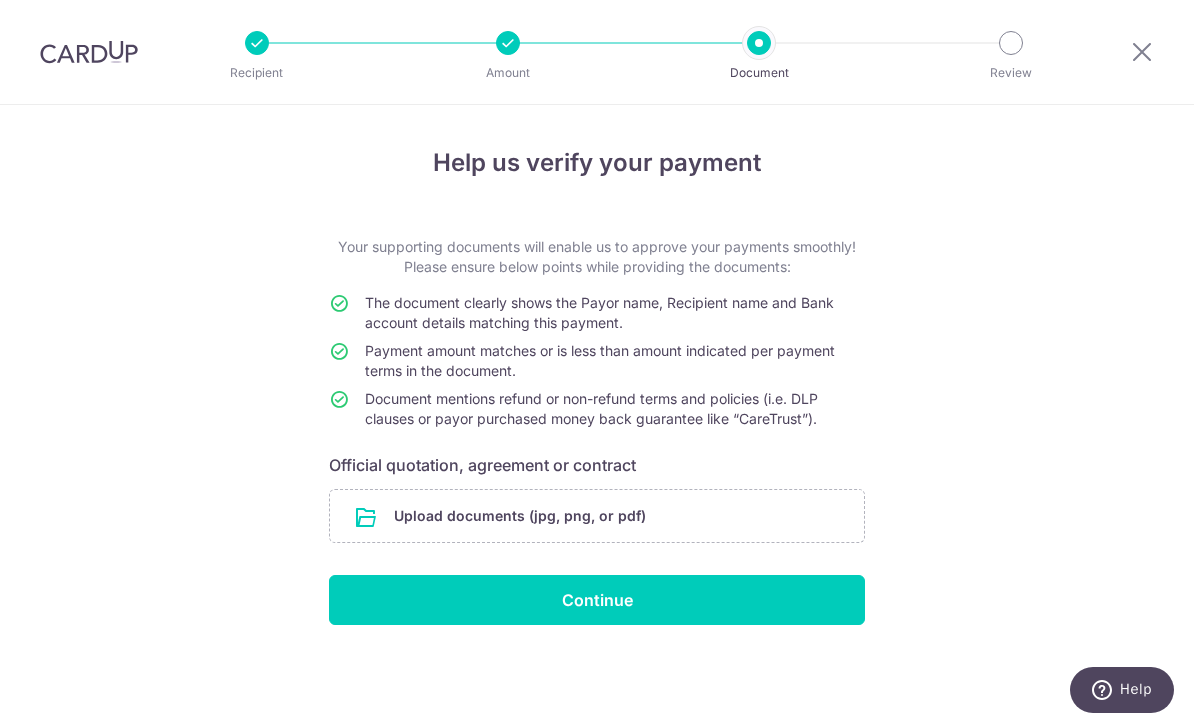 click at bounding box center (597, 516) 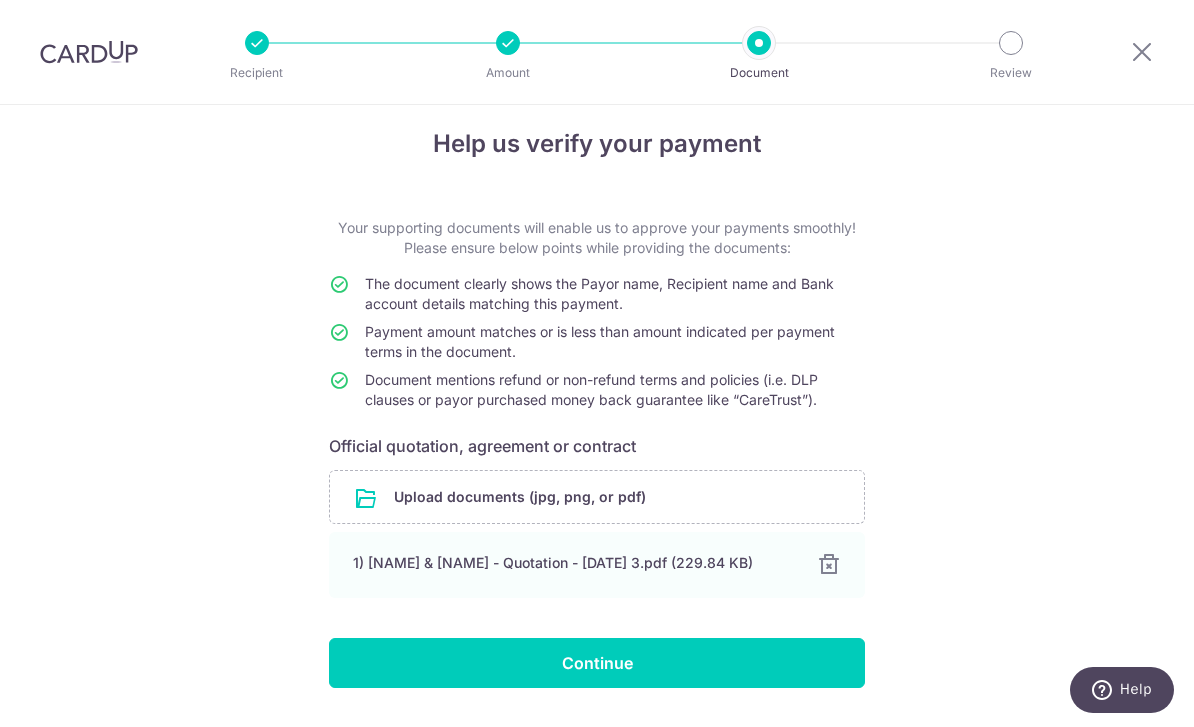 scroll, scrollTop: 18, scrollLeft: 0, axis: vertical 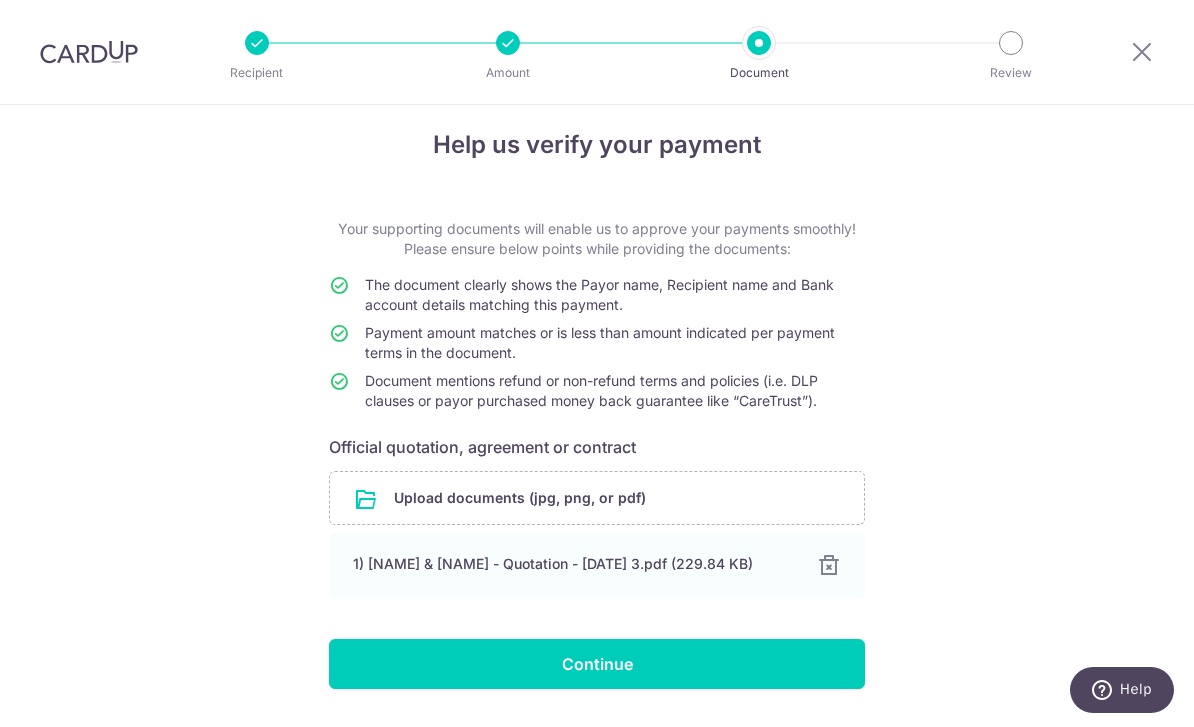 click on "Continue" at bounding box center (597, 664) 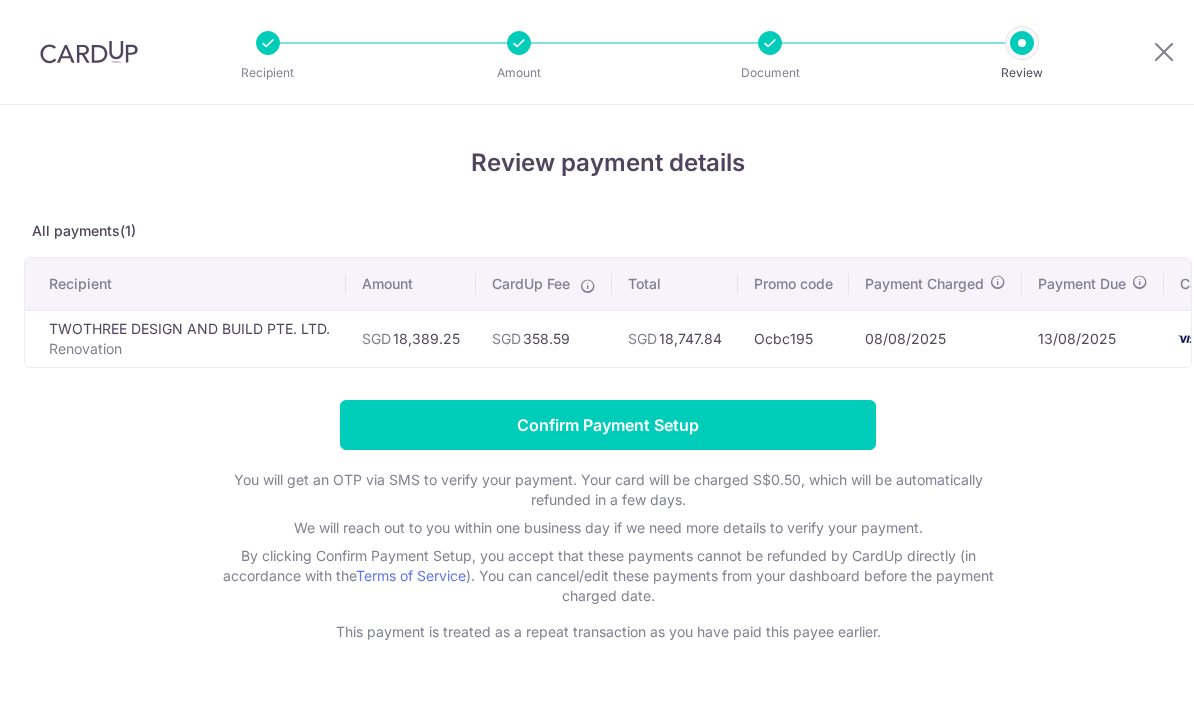 scroll, scrollTop: 0, scrollLeft: 0, axis: both 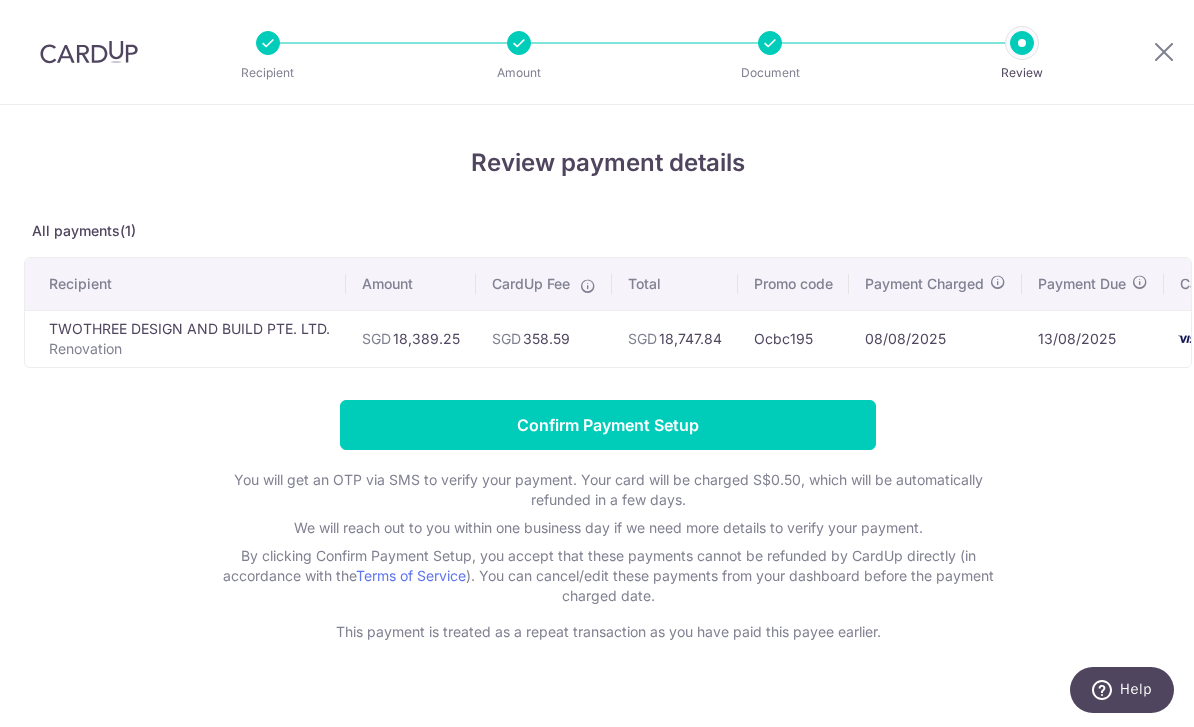 click on "Confirm Payment Setup" at bounding box center [608, 425] 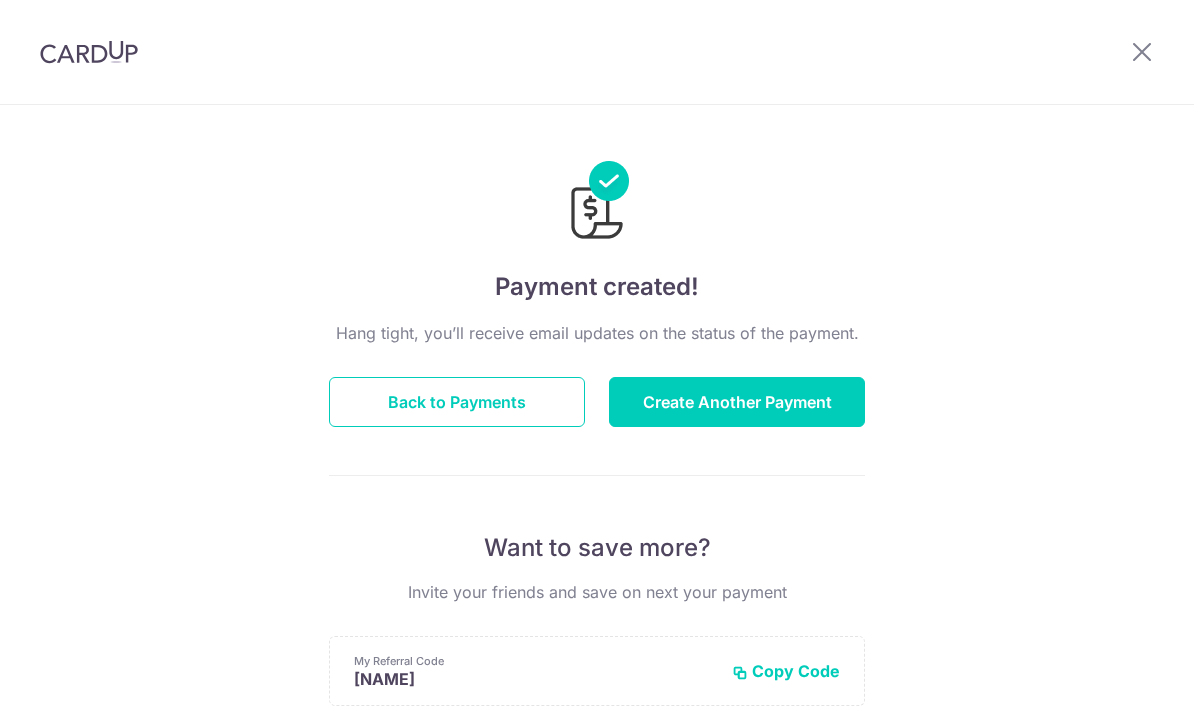 scroll, scrollTop: 0, scrollLeft: 0, axis: both 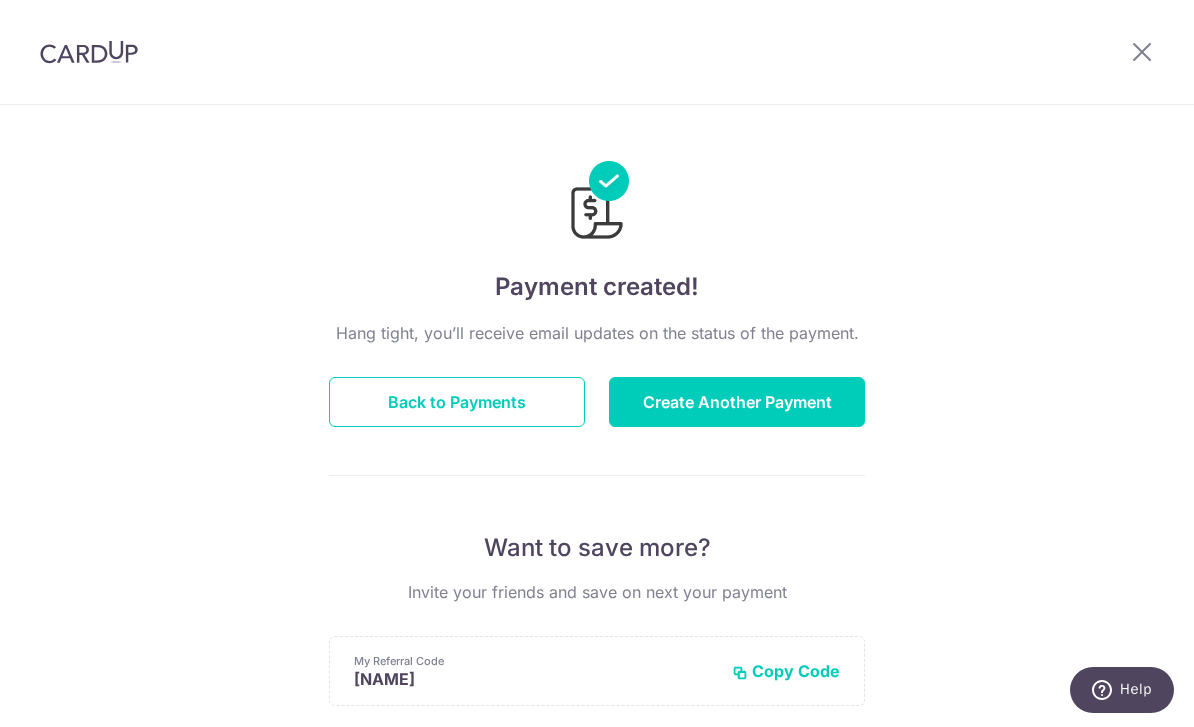 click at bounding box center [1142, 51] 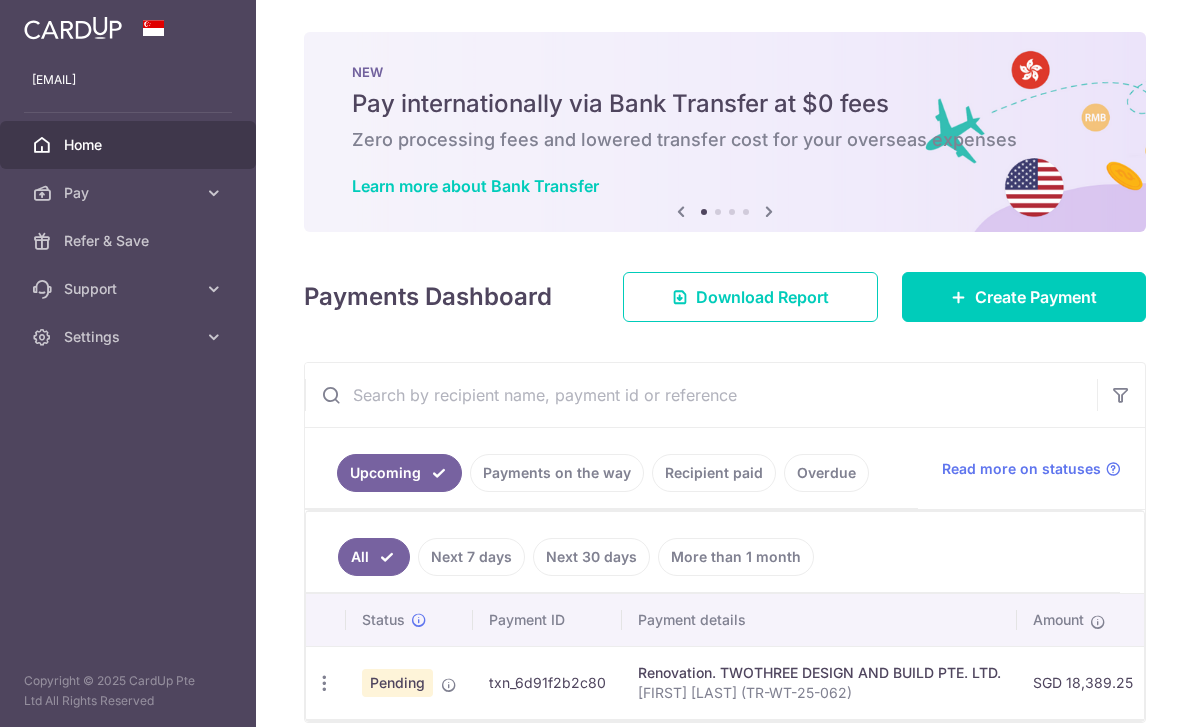 click at bounding box center [0, 0] 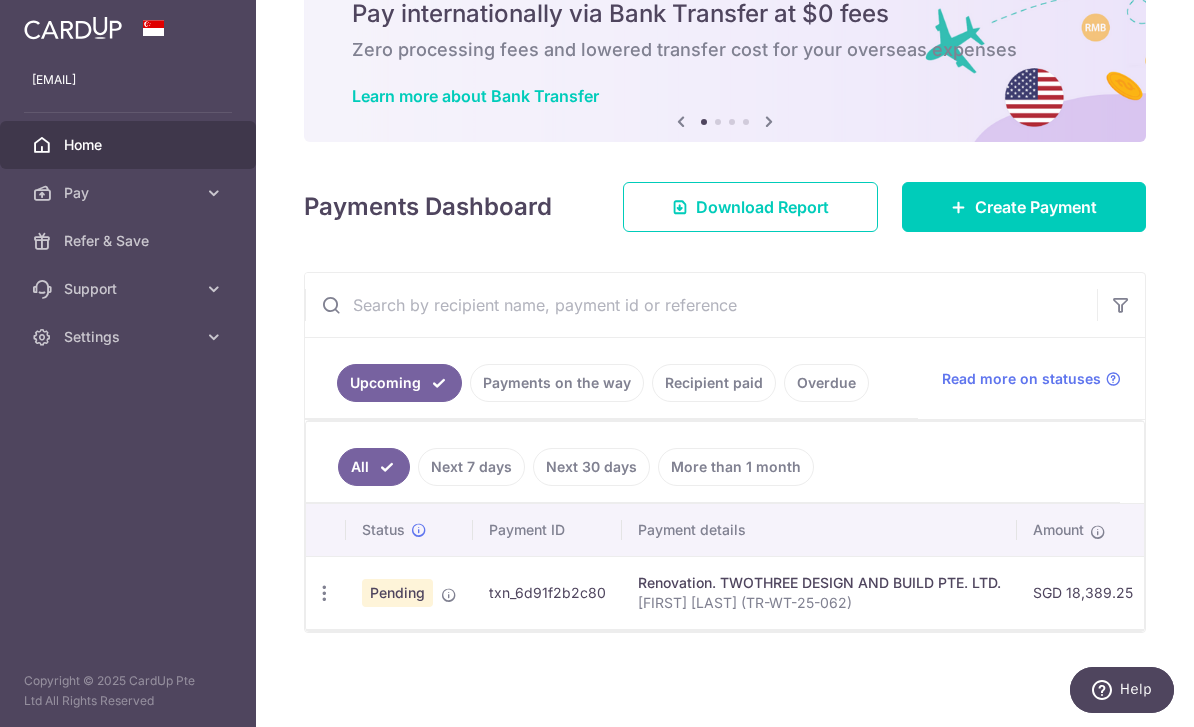 scroll, scrollTop: 107, scrollLeft: 0, axis: vertical 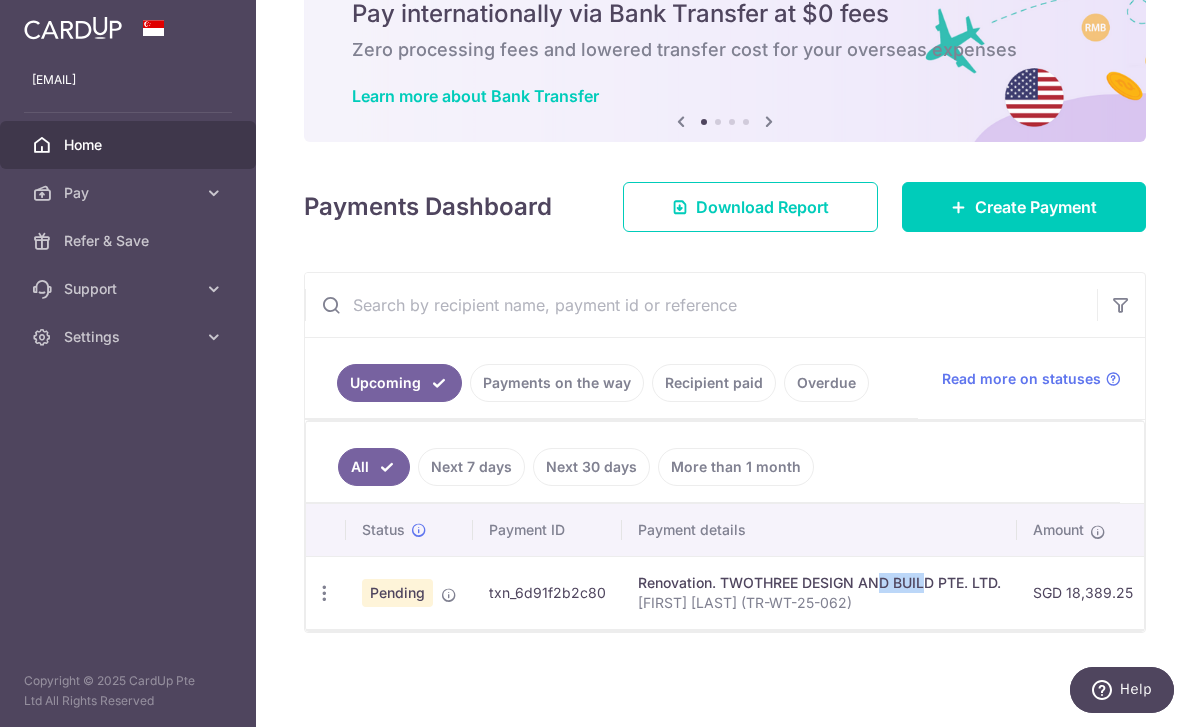 click on "Create Payment" at bounding box center (1036, 207) 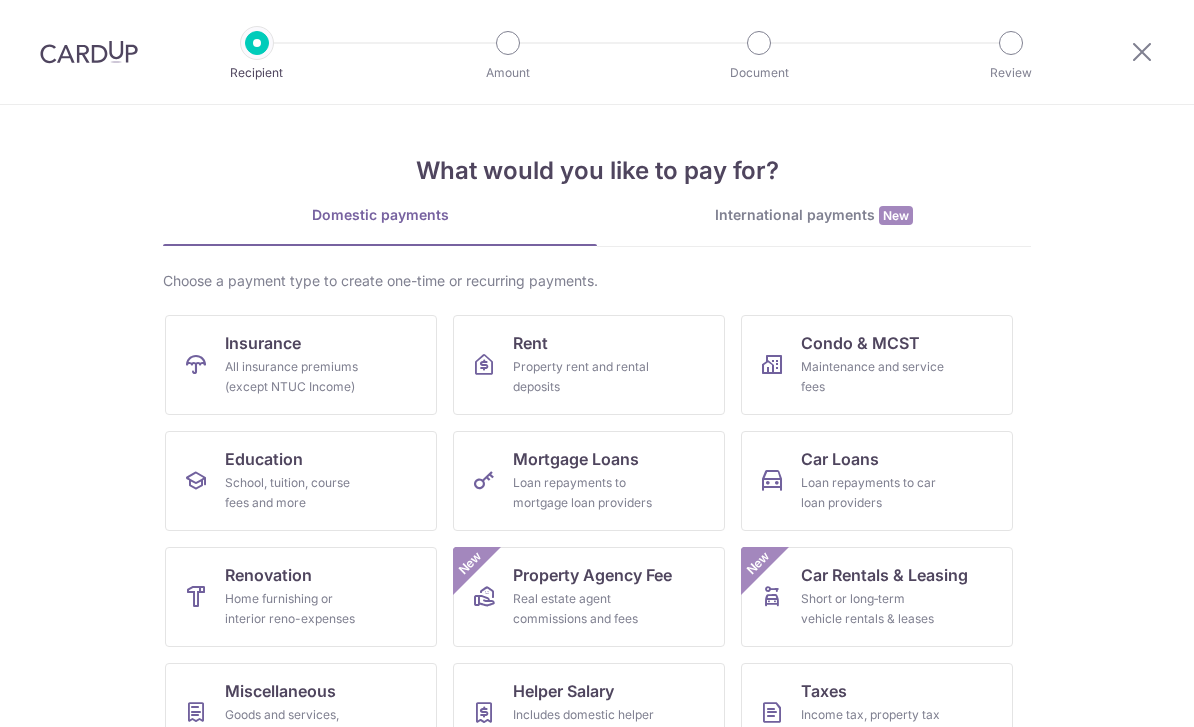 scroll, scrollTop: 0, scrollLeft: 0, axis: both 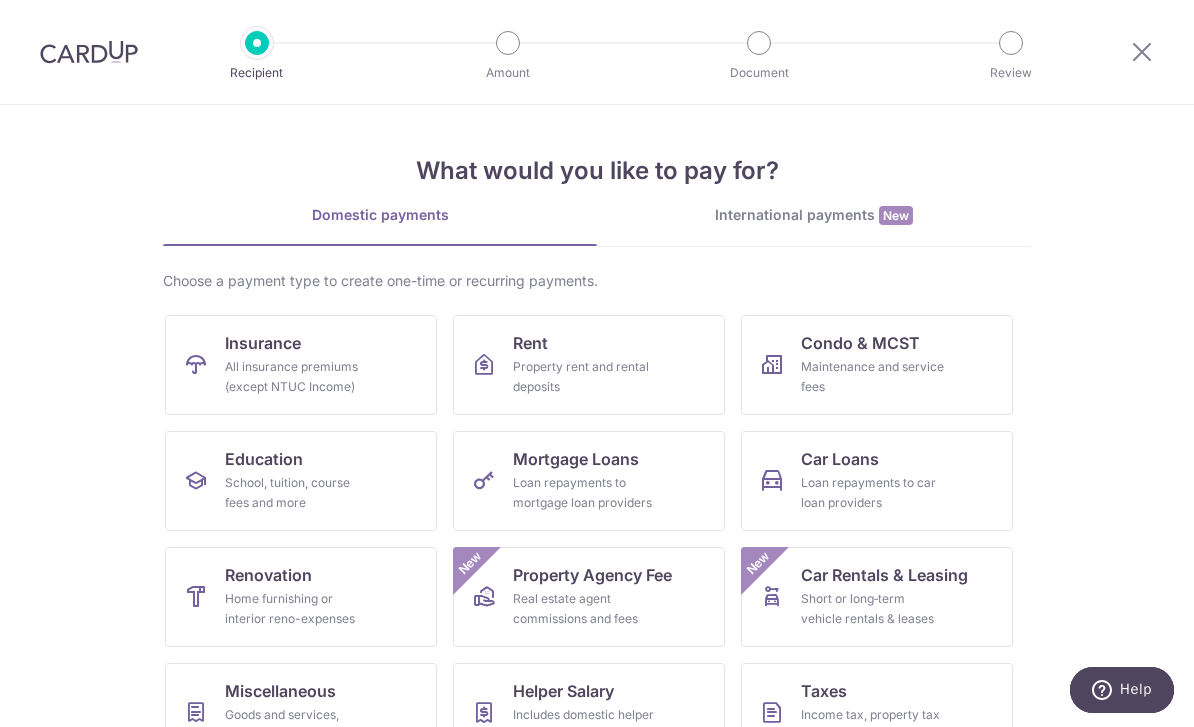 click on "Renovation Home furnishing or interior reno-expenses" at bounding box center [301, 597] 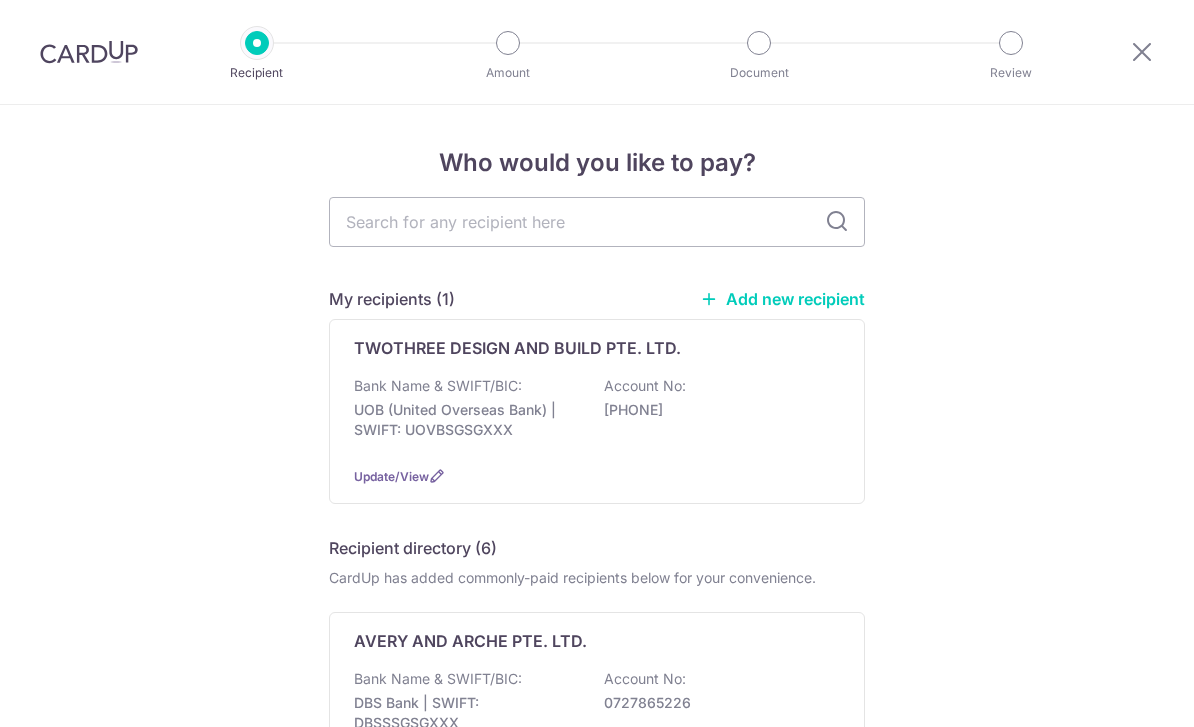 scroll, scrollTop: 0, scrollLeft: 0, axis: both 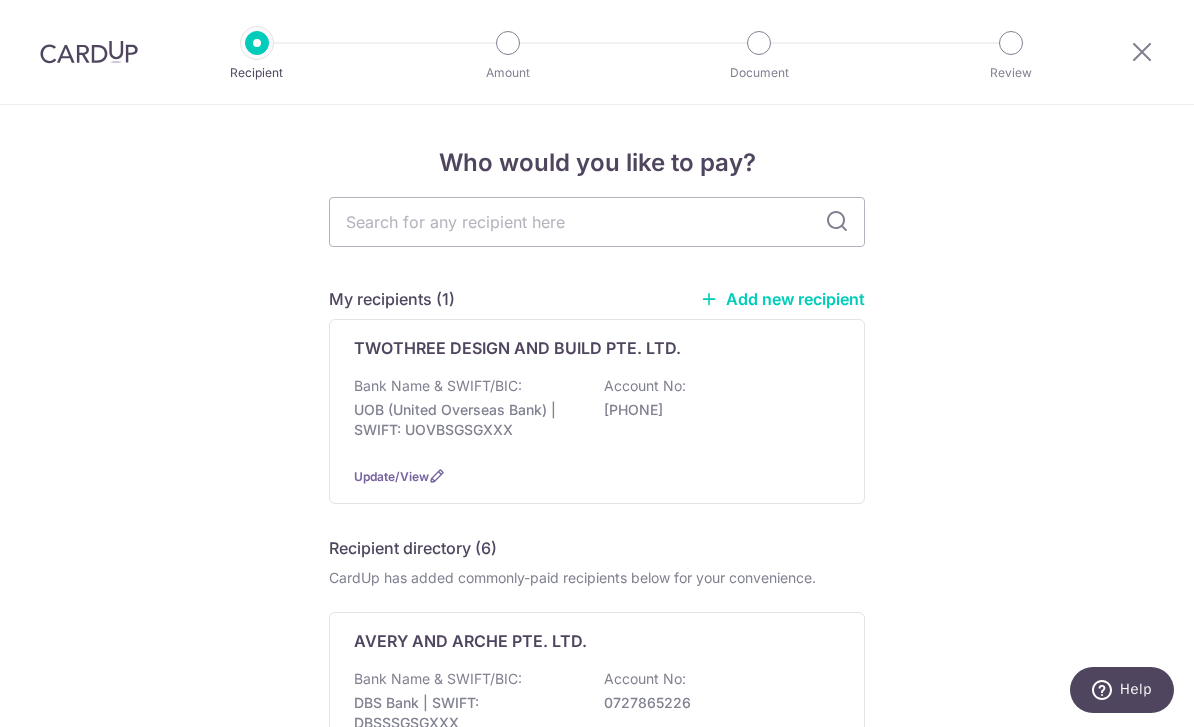 click at bounding box center [1142, 52] 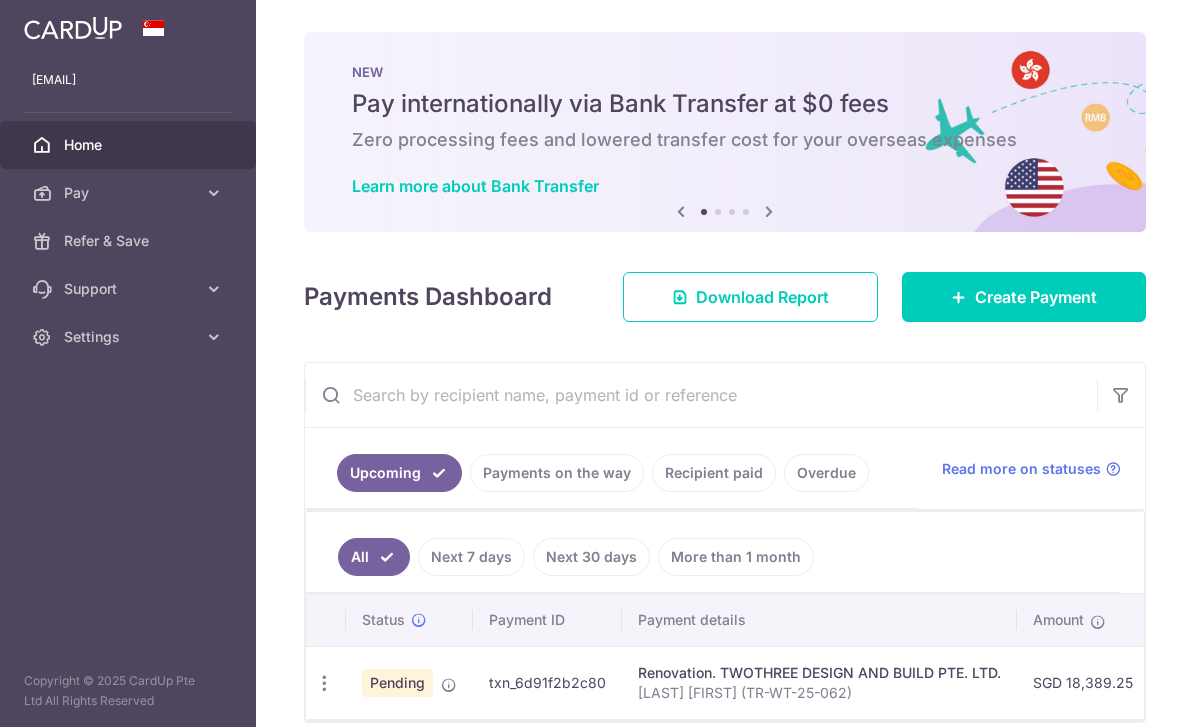 scroll, scrollTop: 0, scrollLeft: 0, axis: both 